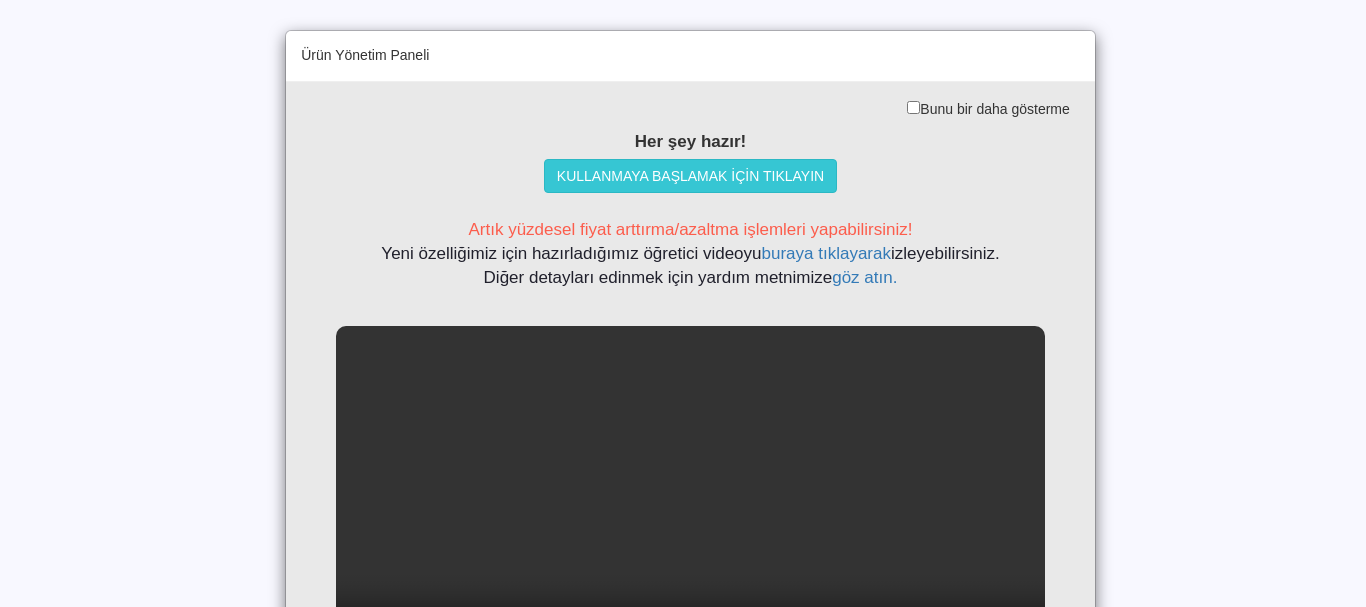 scroll, scrollTop: 0, scrollLeft: 0, axis: both 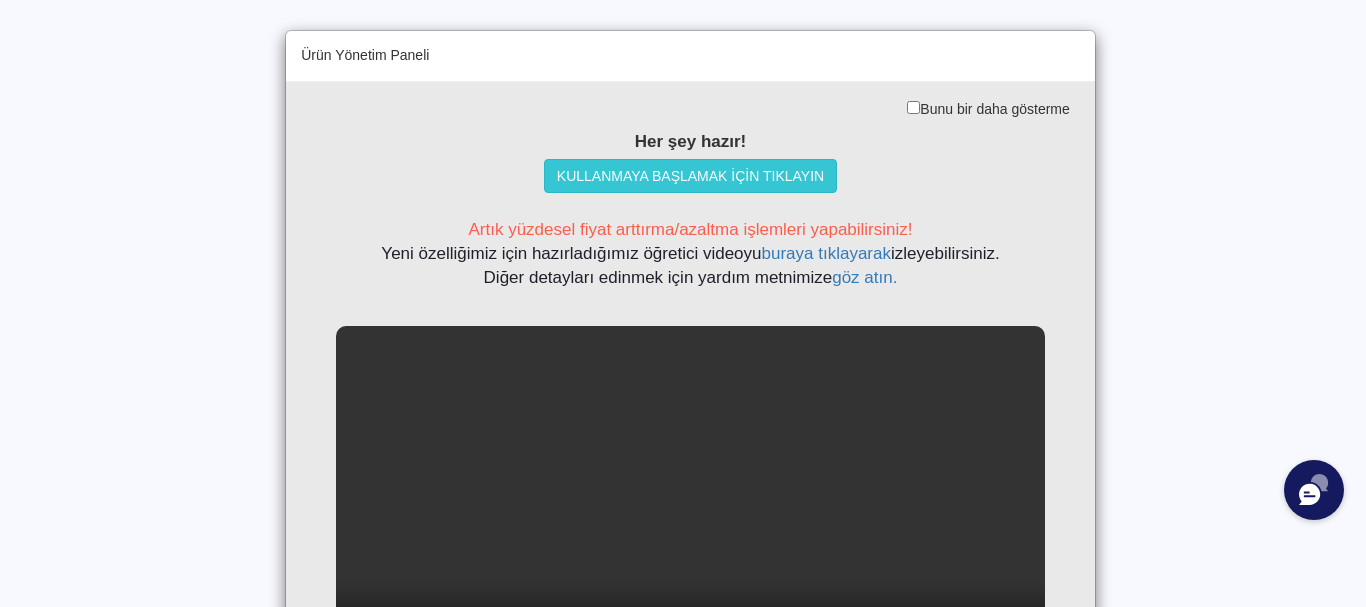 click on "Bunu bir daha gösterme" at bounding box center (678, 108) 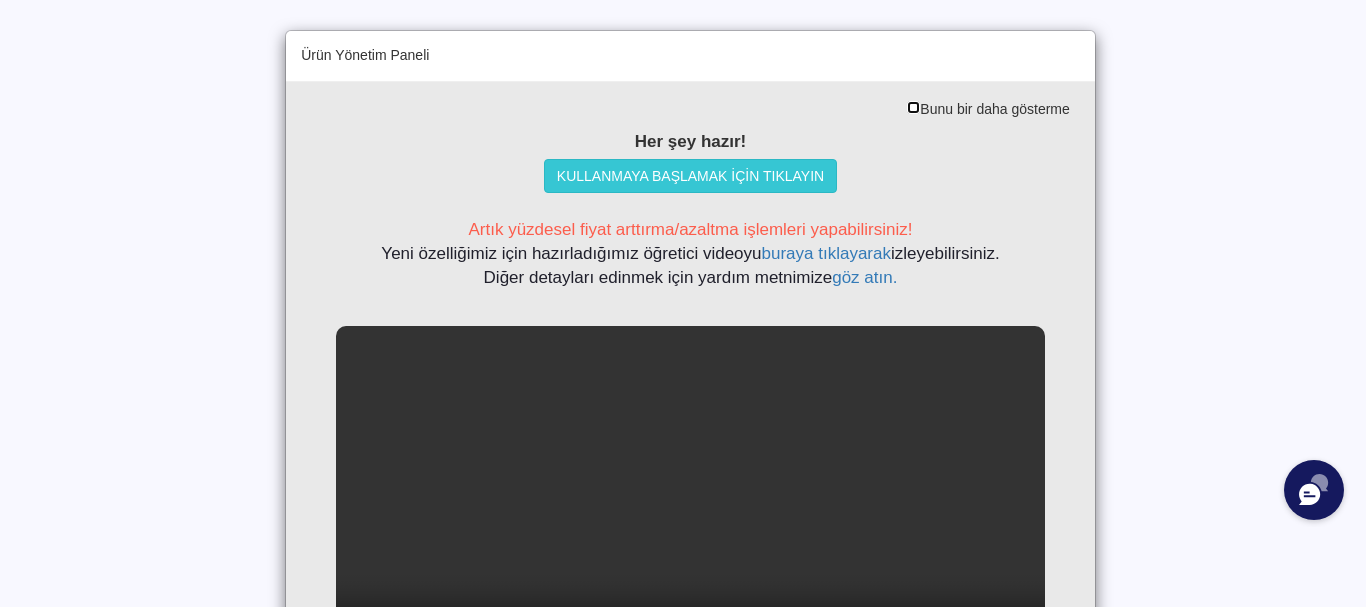 click at bounding box center (913, 107) 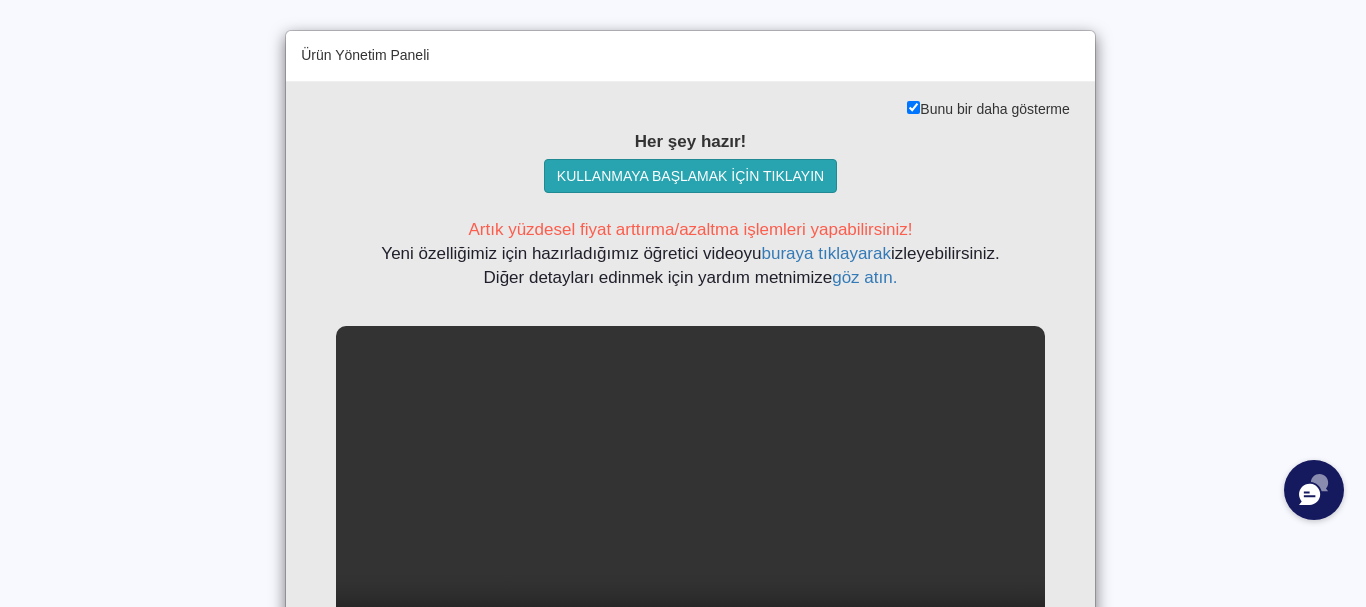 click on "KULLANMAYA BAŞLAMAK İÇİN TIKLAYIN" at bounding box center [690, 176] 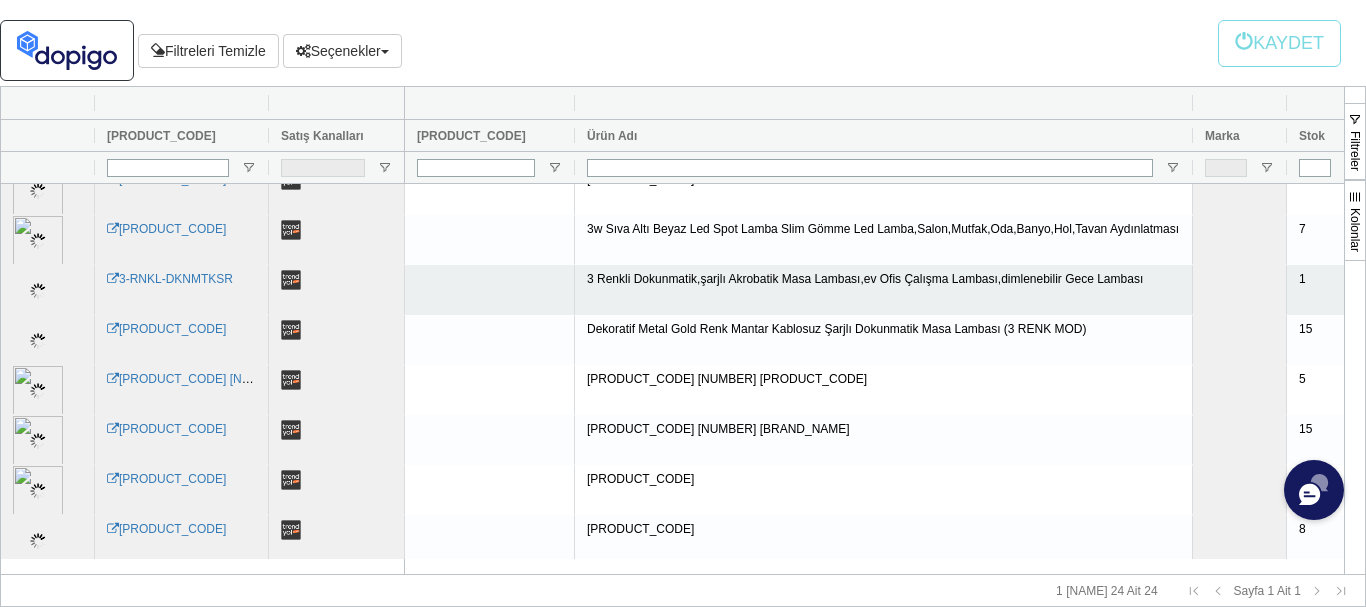 scroll, scrollTop: 825, scrollLeft: 0, axis: vertical 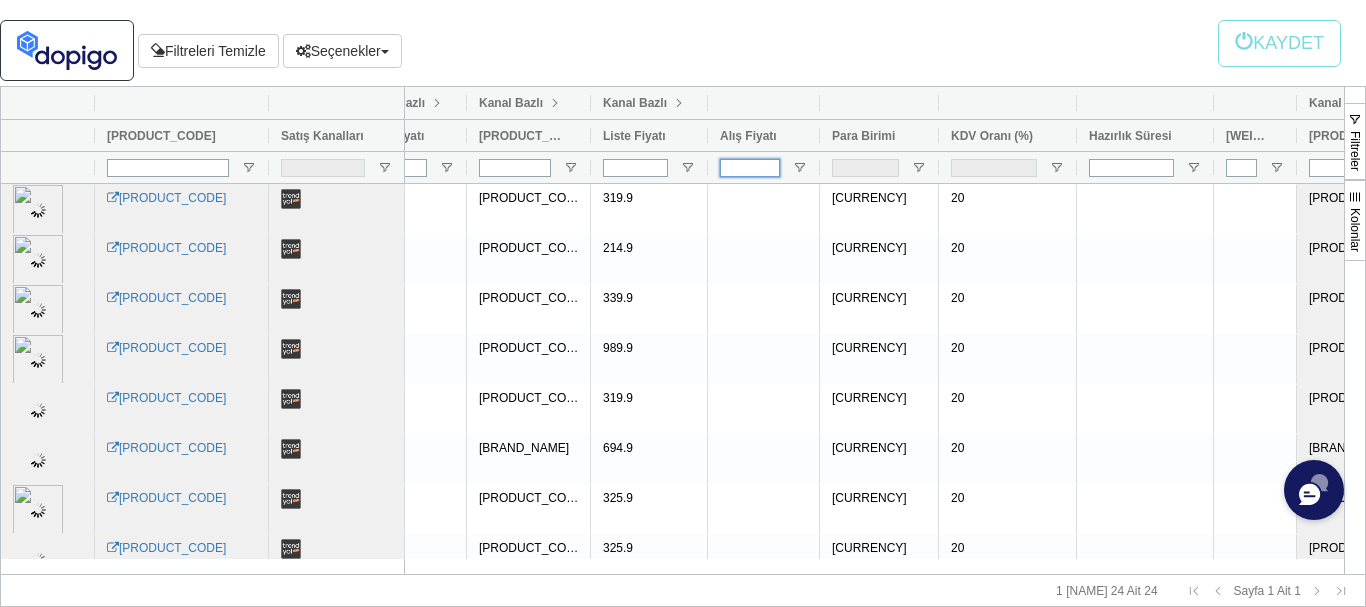click at bounding box center [750, 168] 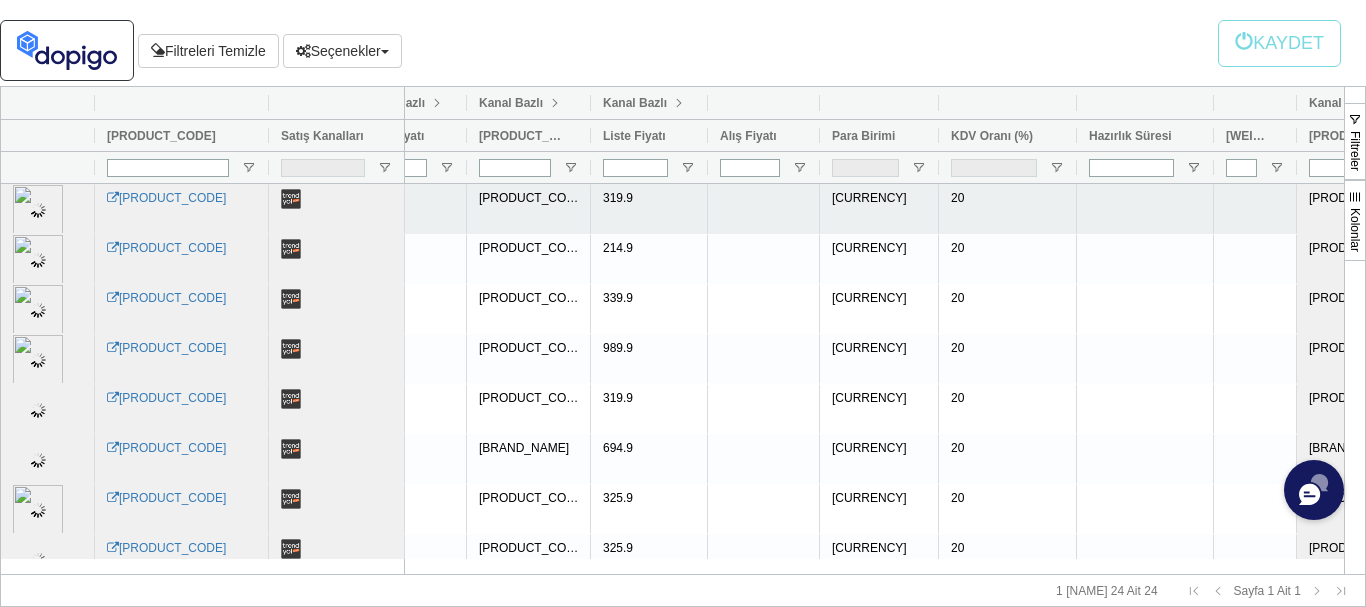click at bounding box center [764, 209] 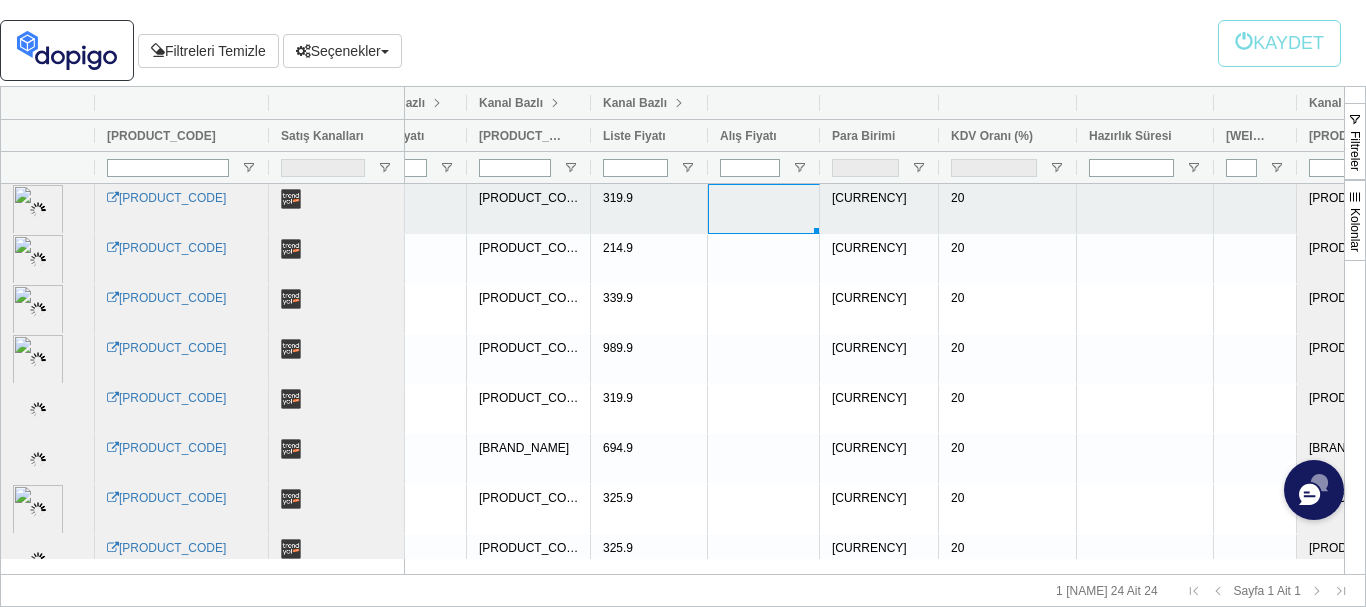 click at bounding box center (764, 209) 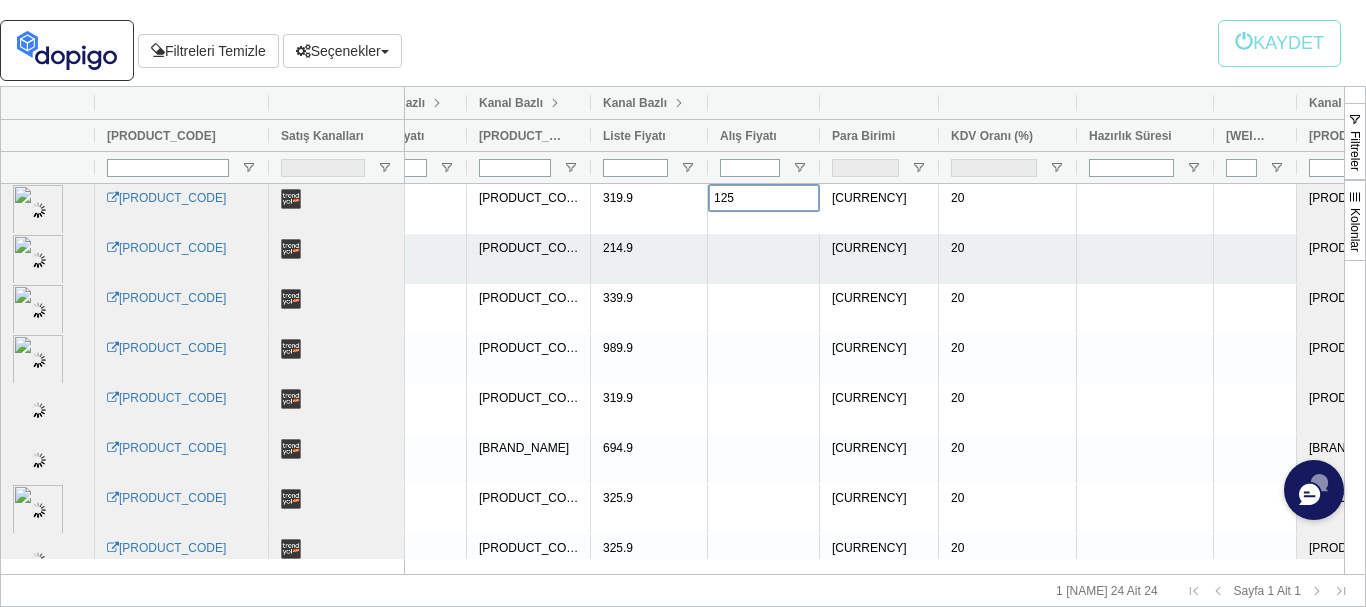 click at bounding box center [764, 259] 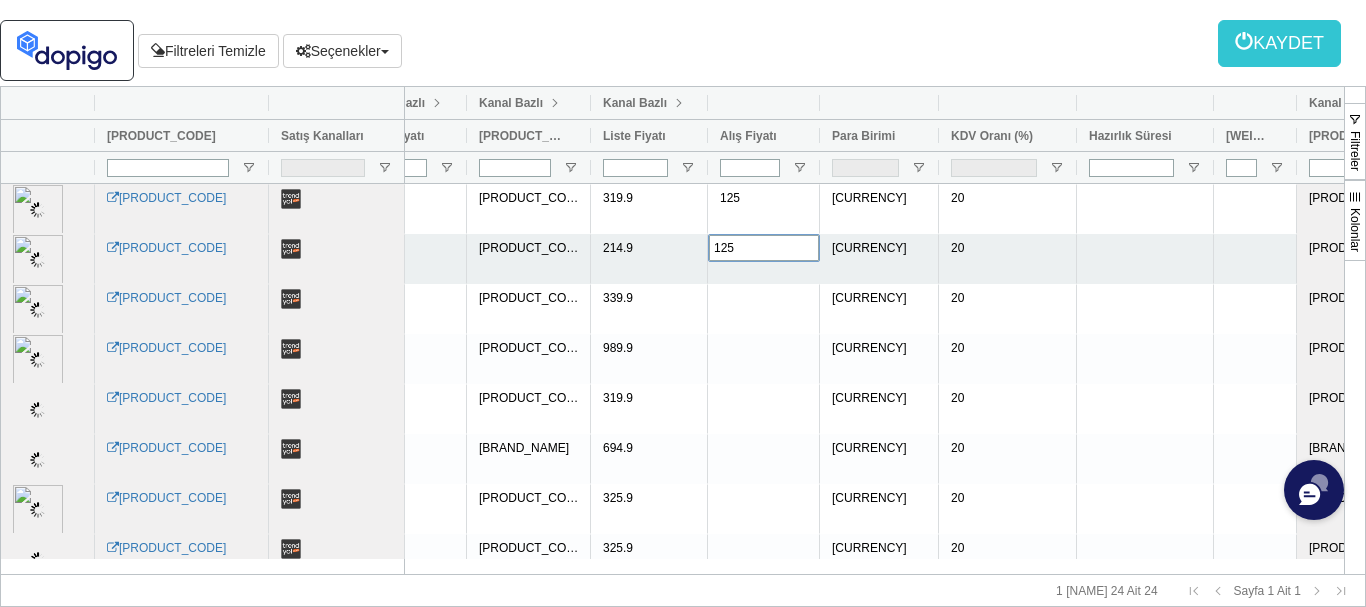 click at bounding box center (764, 509) 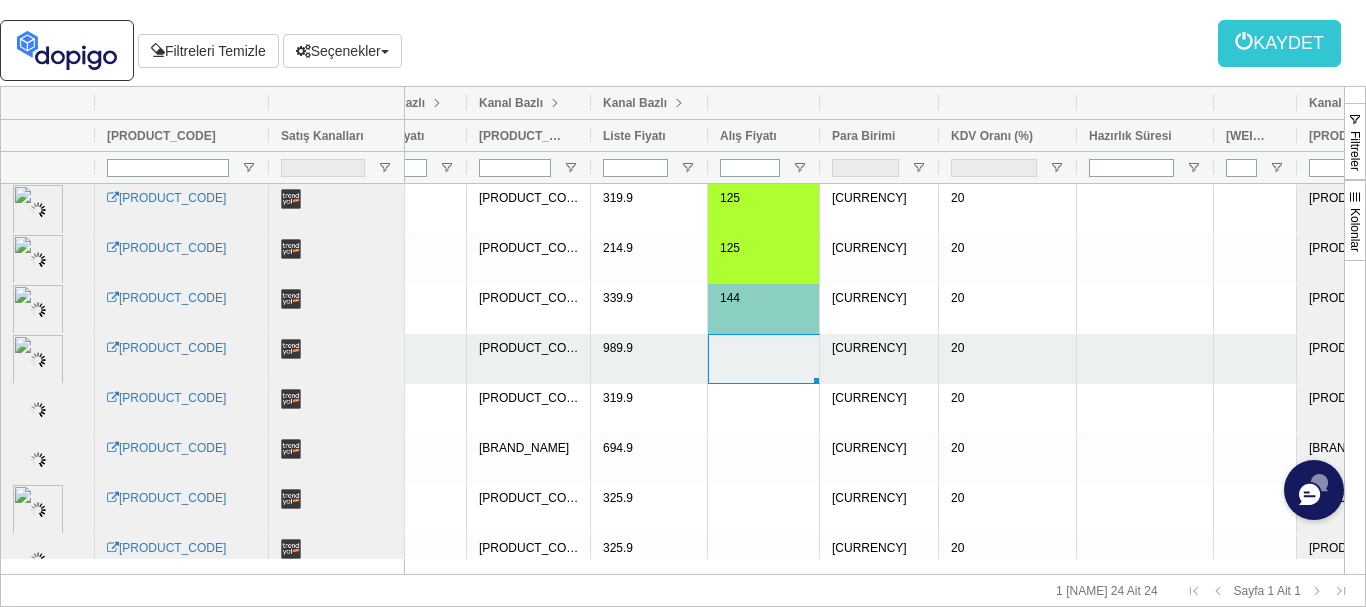 click at bounding box center [764, 359] 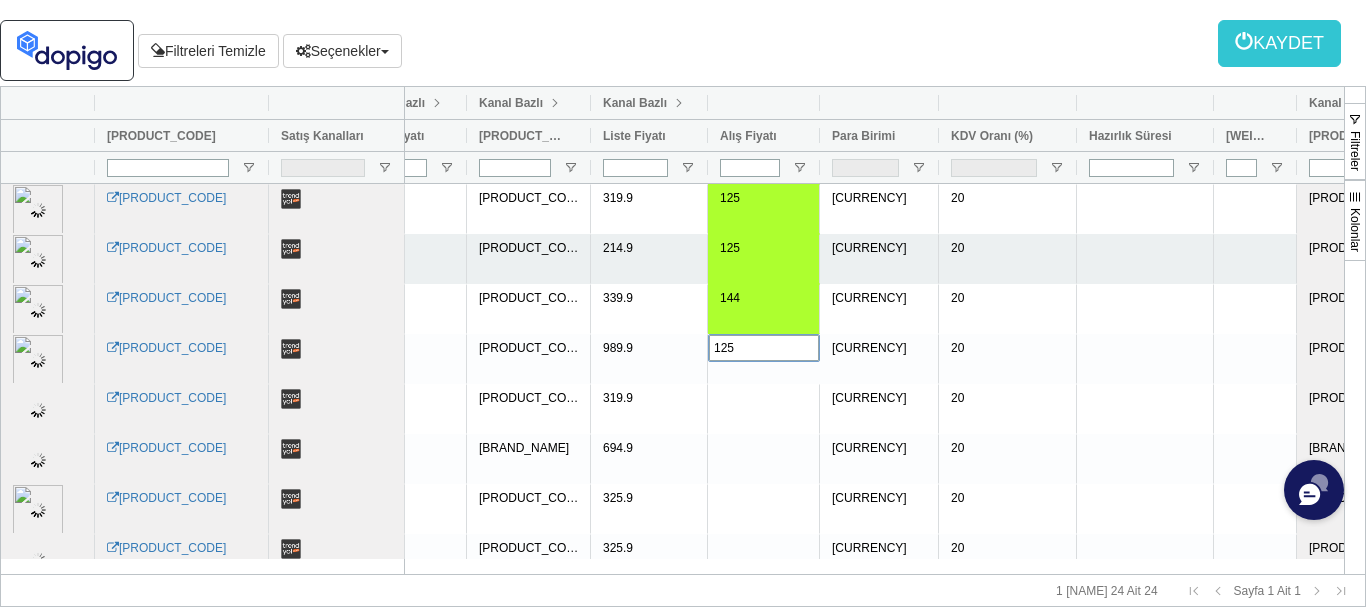 click on "125" at bounding box center [764, 259] 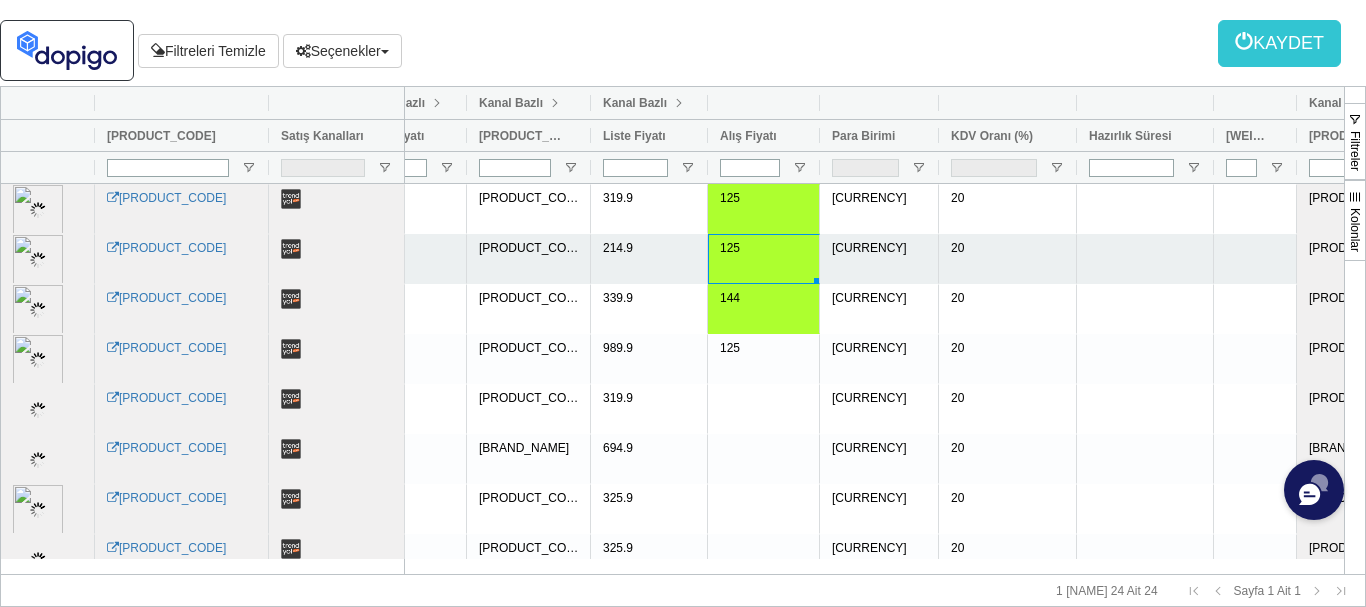 drag, startPoint x: 766, startPoint y: 248, endPoint x: 723, endPoint y: 248, distance: 43 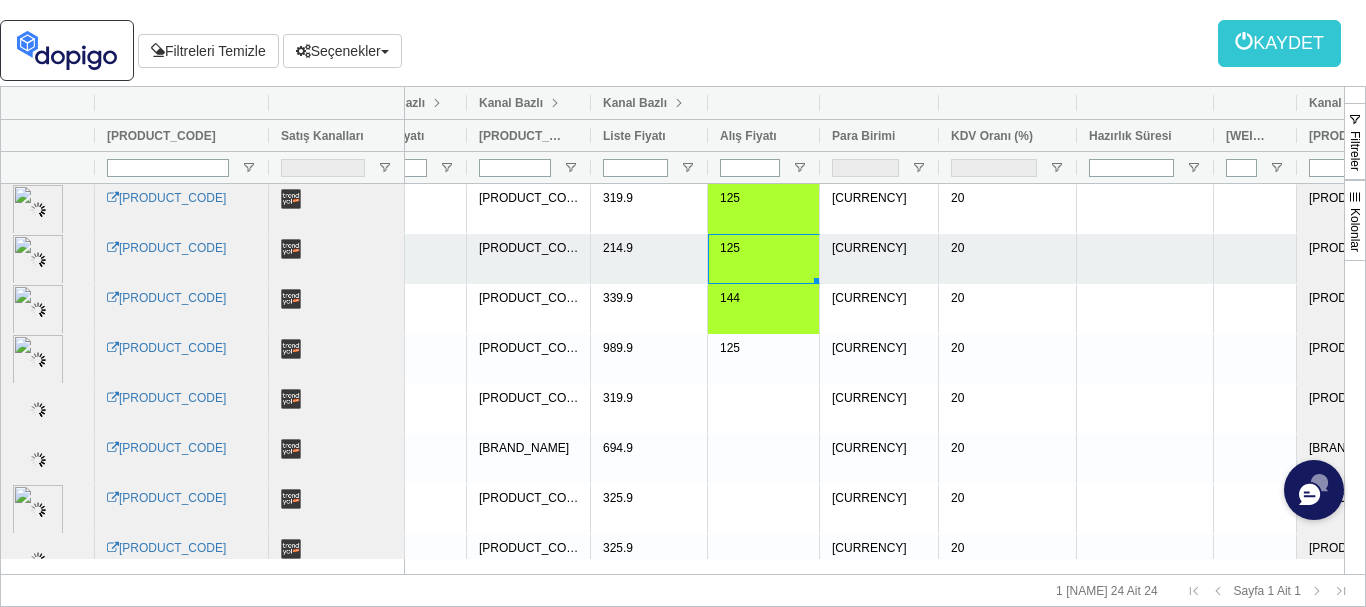 click on "125" at bounding box center (764, 259) 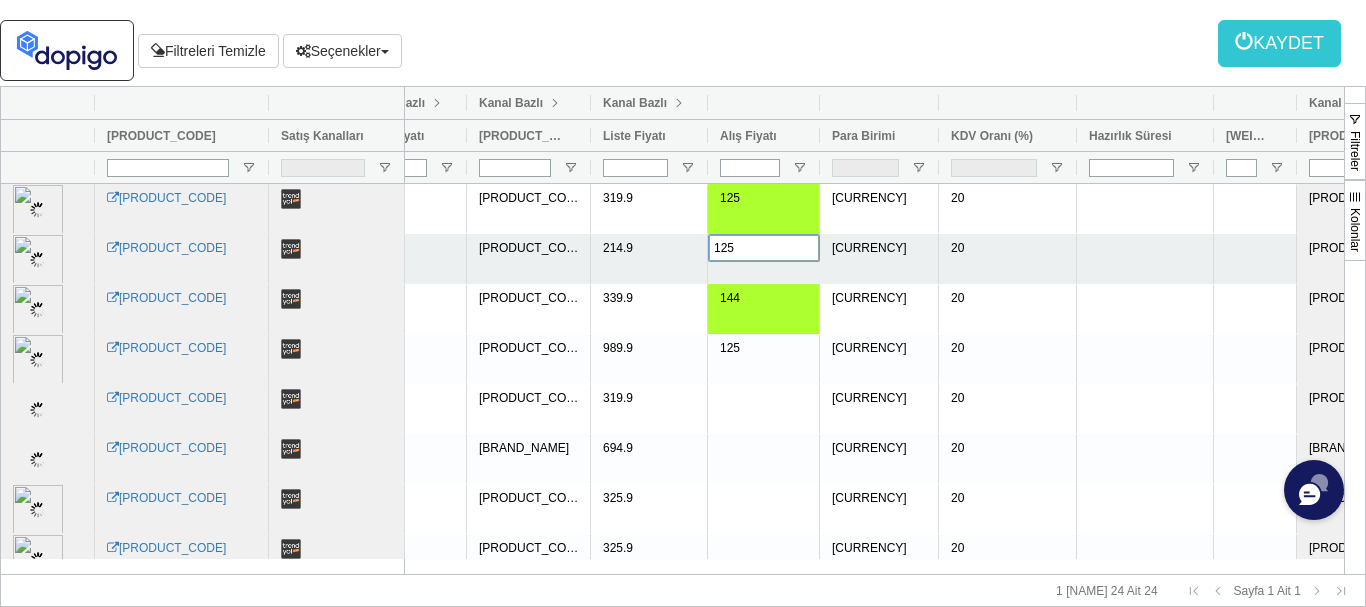click on "125" at bounding box center (764, 248) 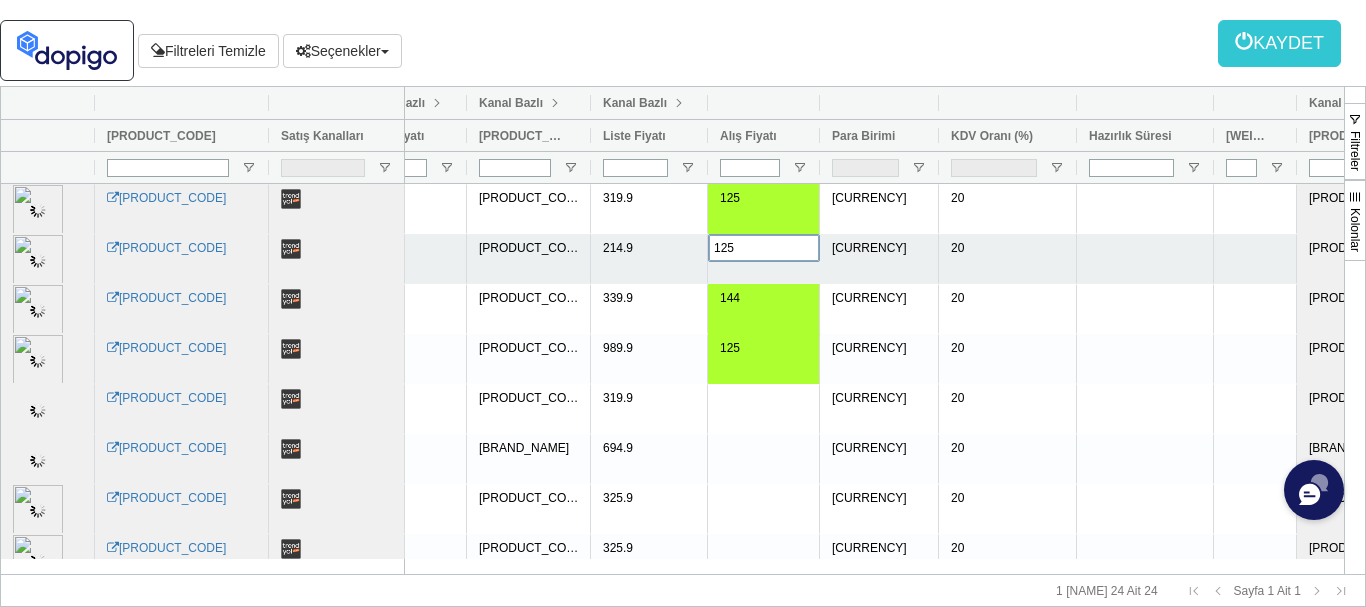 click on "125" at bounding box center (764, 248) 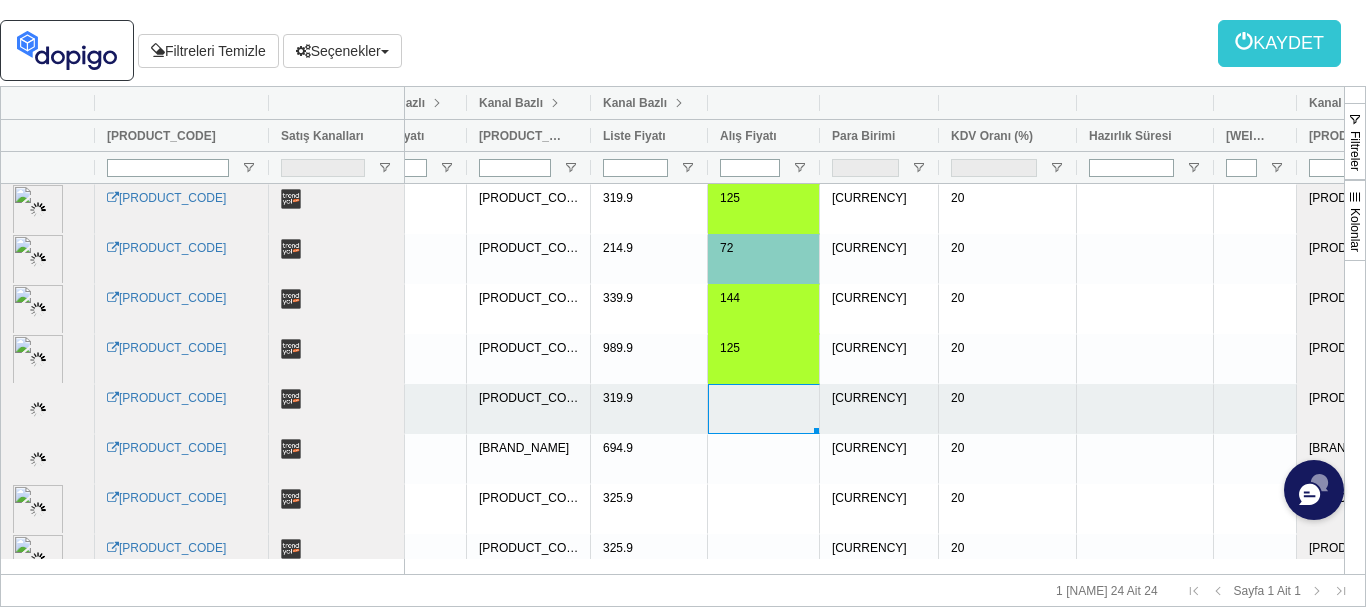 click at bounding box center [764, 409] 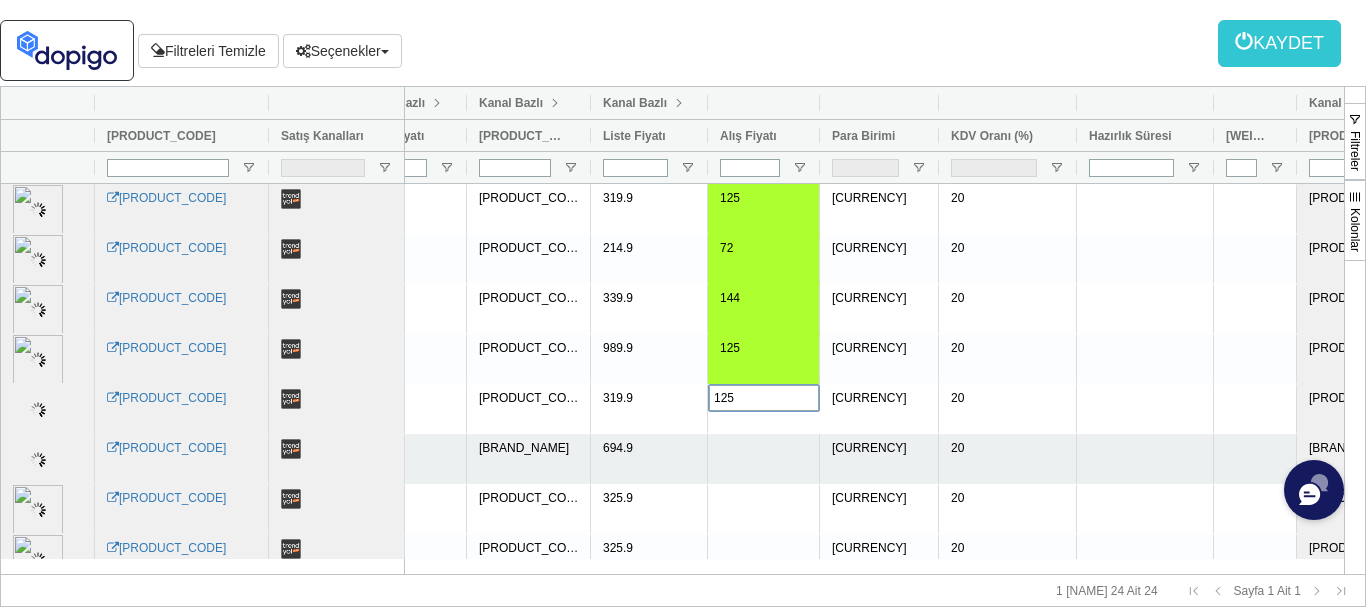 click at bounding box center [764, 459] 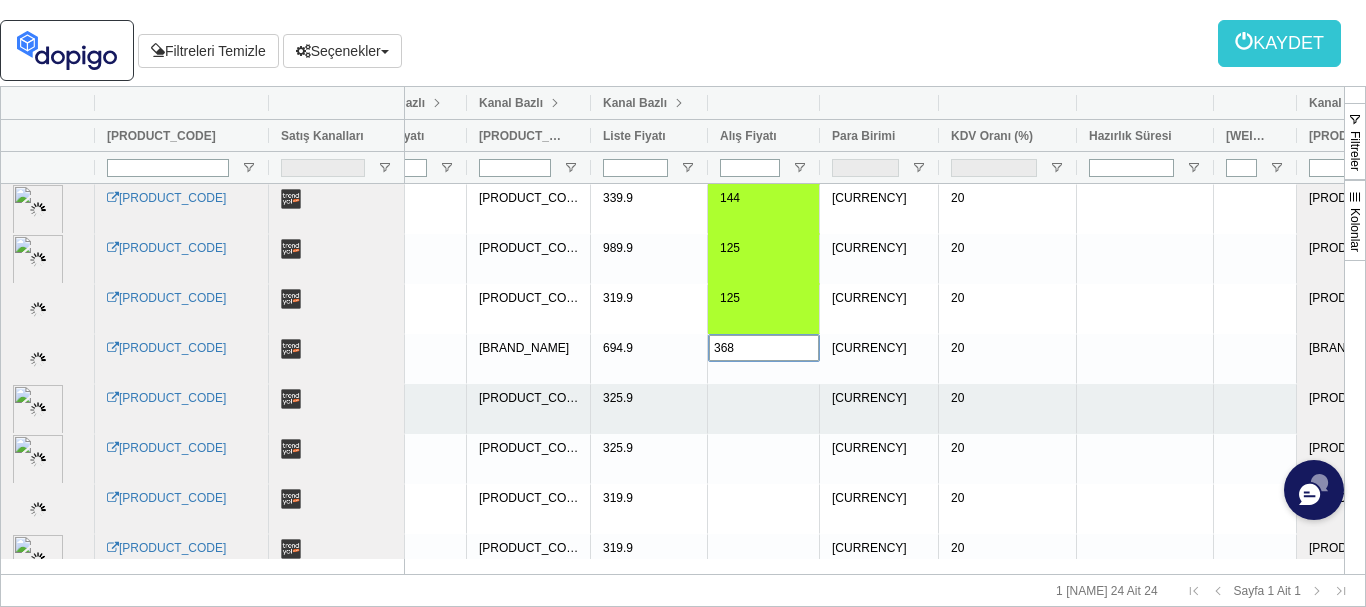 click at bounding box center [764, 409] 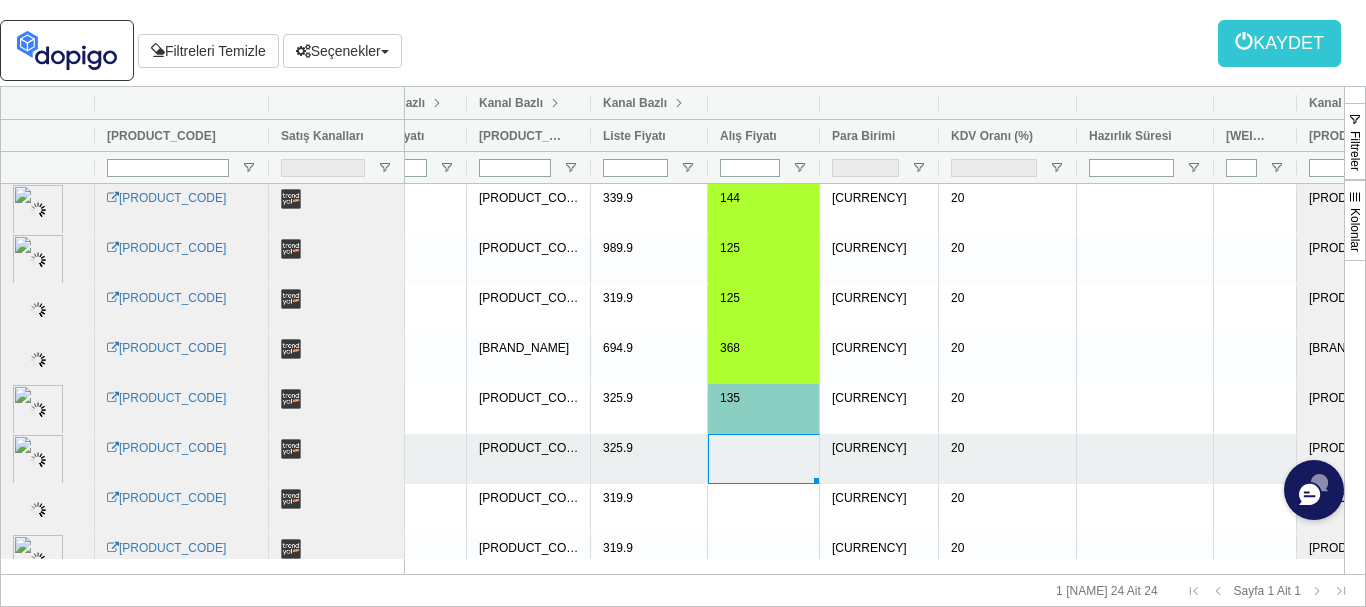click at bounding box center [764, 459] 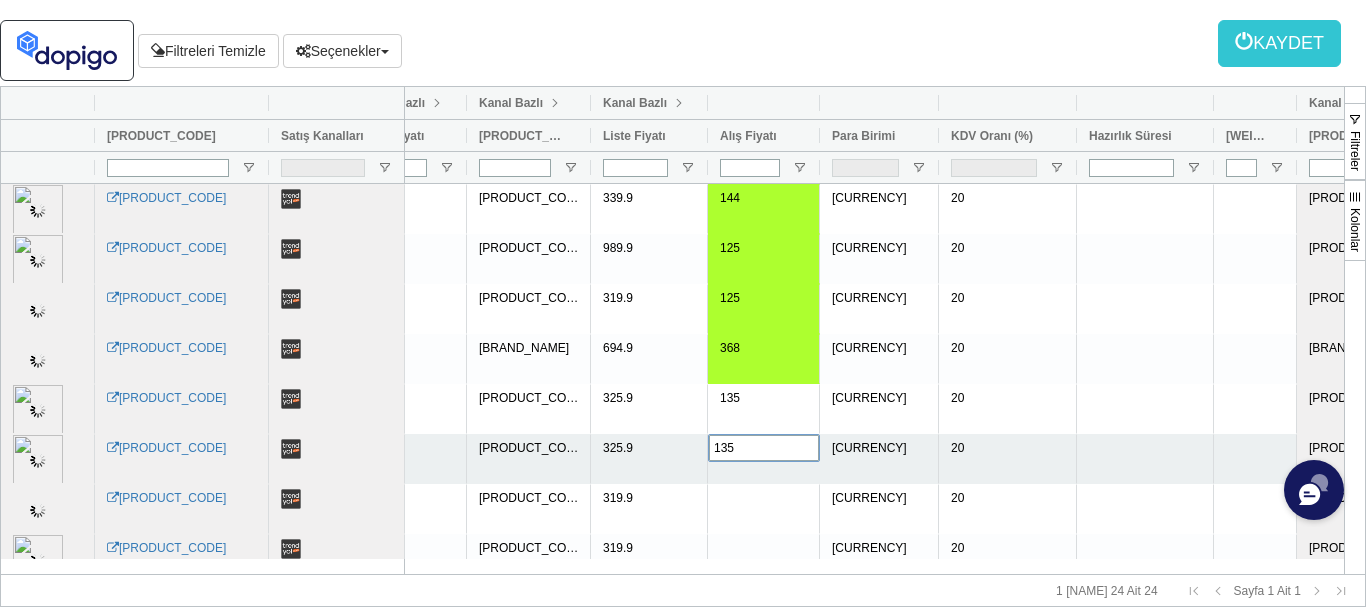 type on "135" 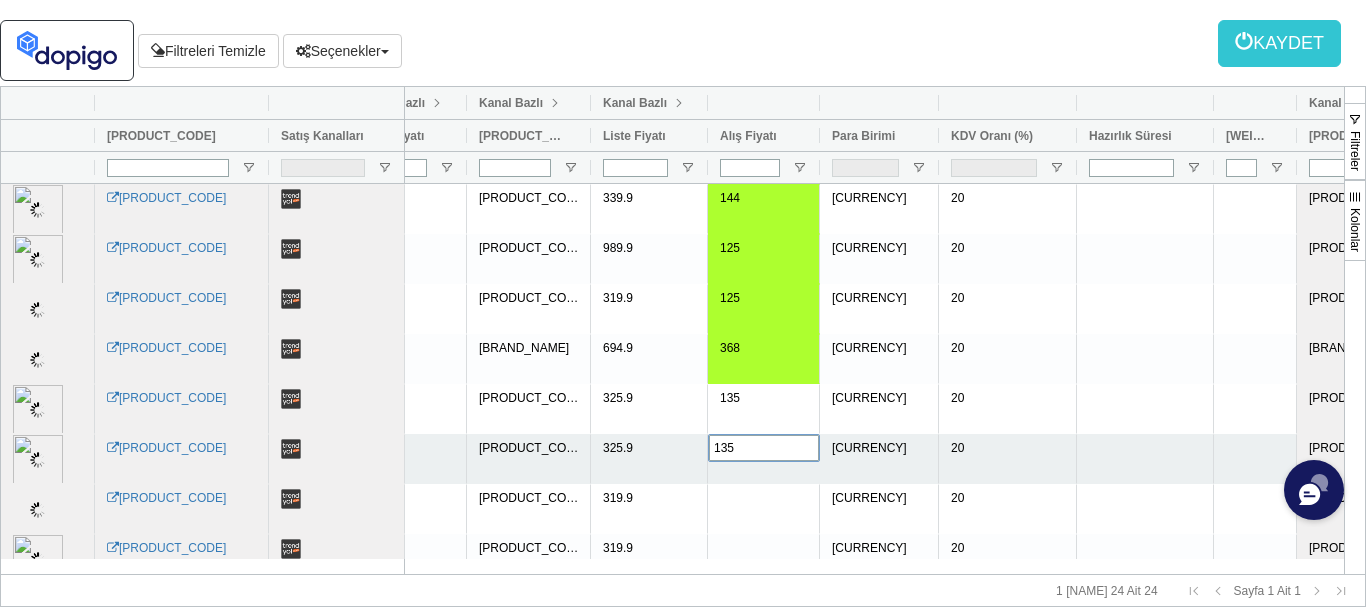 click on "[NUMBER] [NUMBER] [PRICE] [PRODUCT_CODE] [PRICE]
[PRICE]
[CURRENCY] [PERCENTAGE] [PRODUCT_CODE] Aktif" at bounding box center (428, 459) 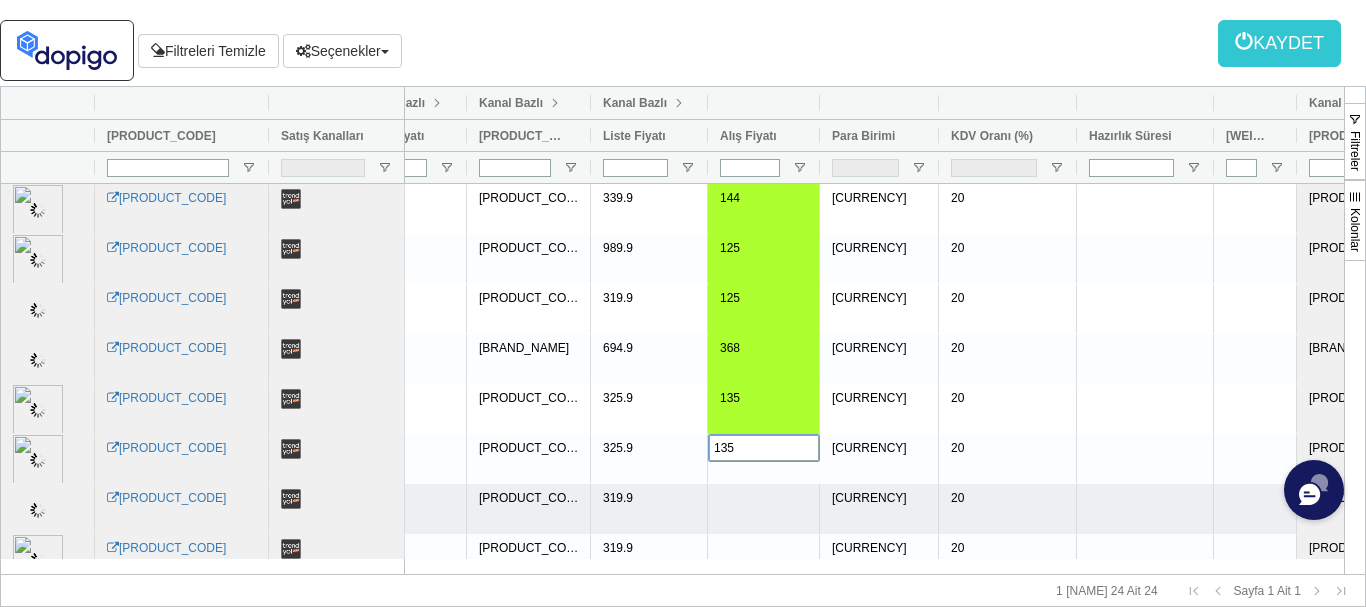 click at bounding box center [764, 509] 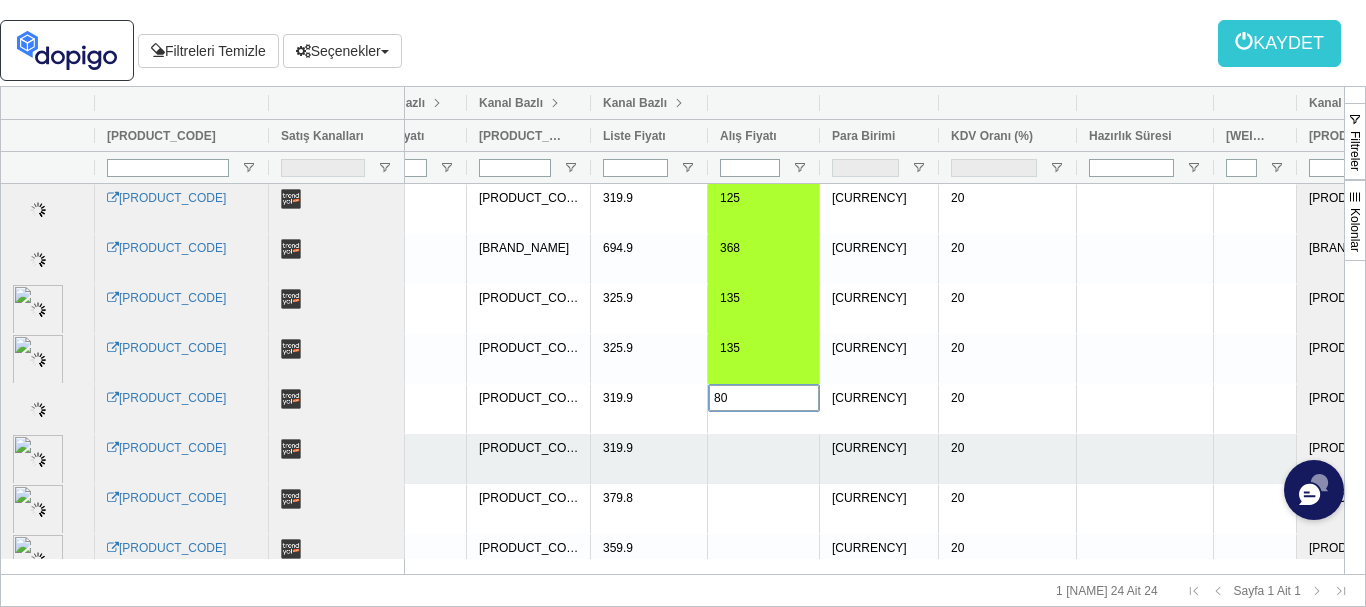 click at bounding box center (764, 459) 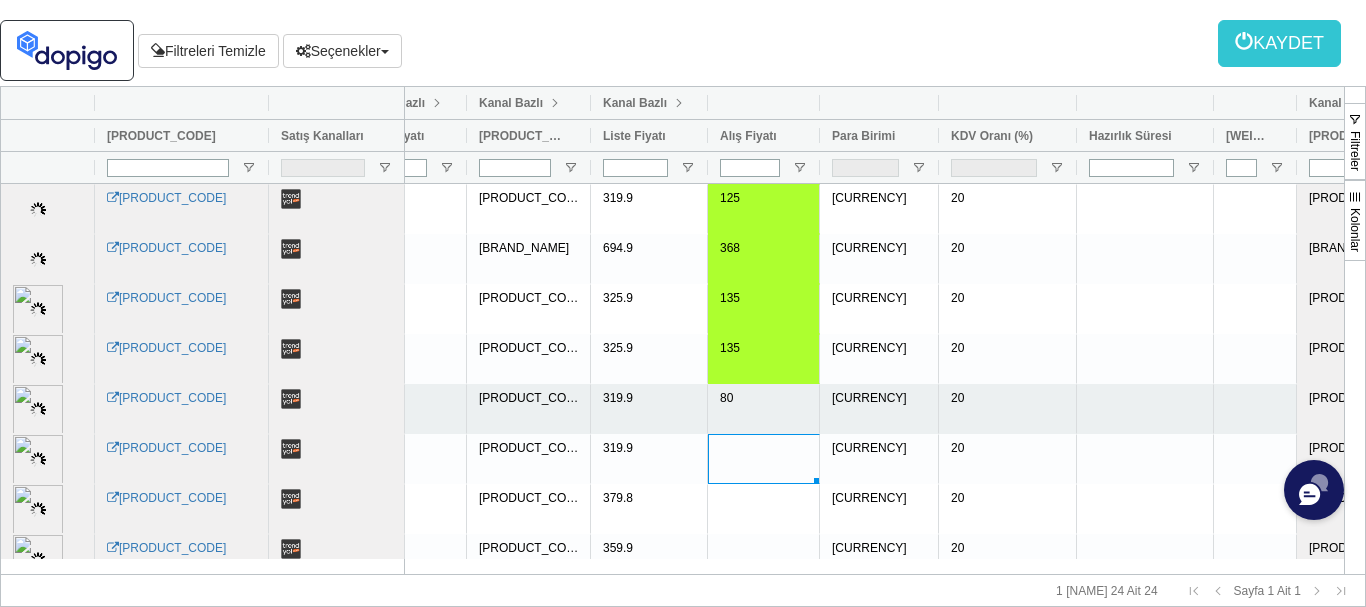 click on "80" at bounding box center (764, 409) 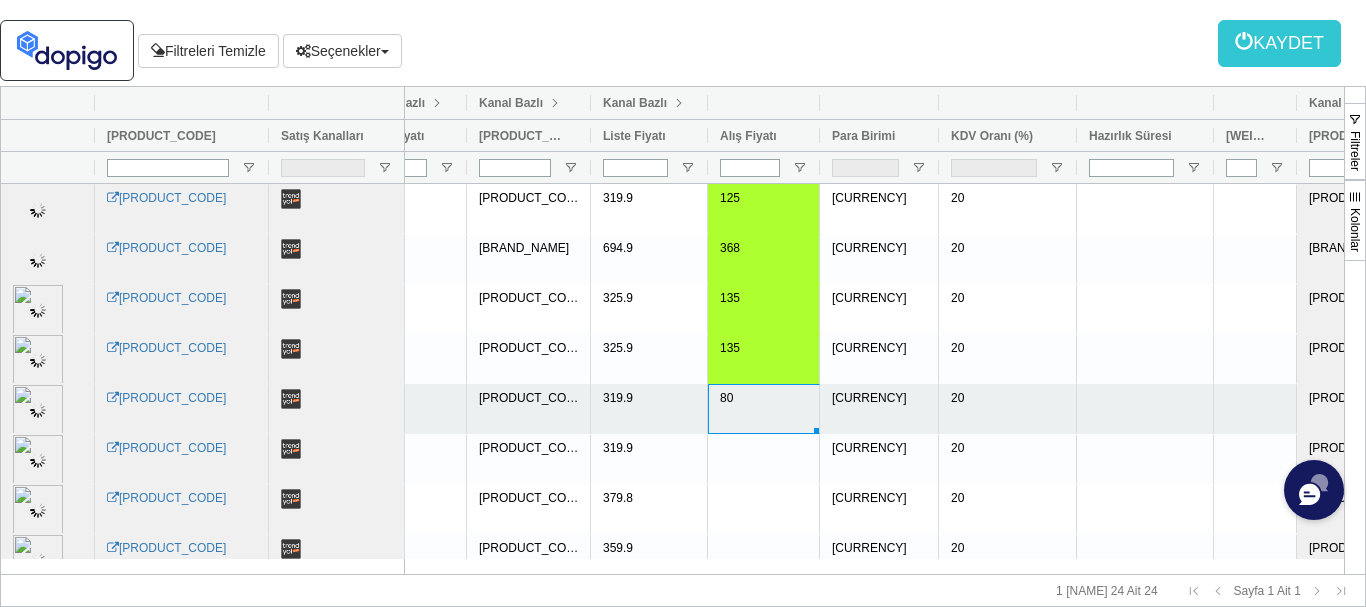 click on "80" at bounding box center [764, 409] 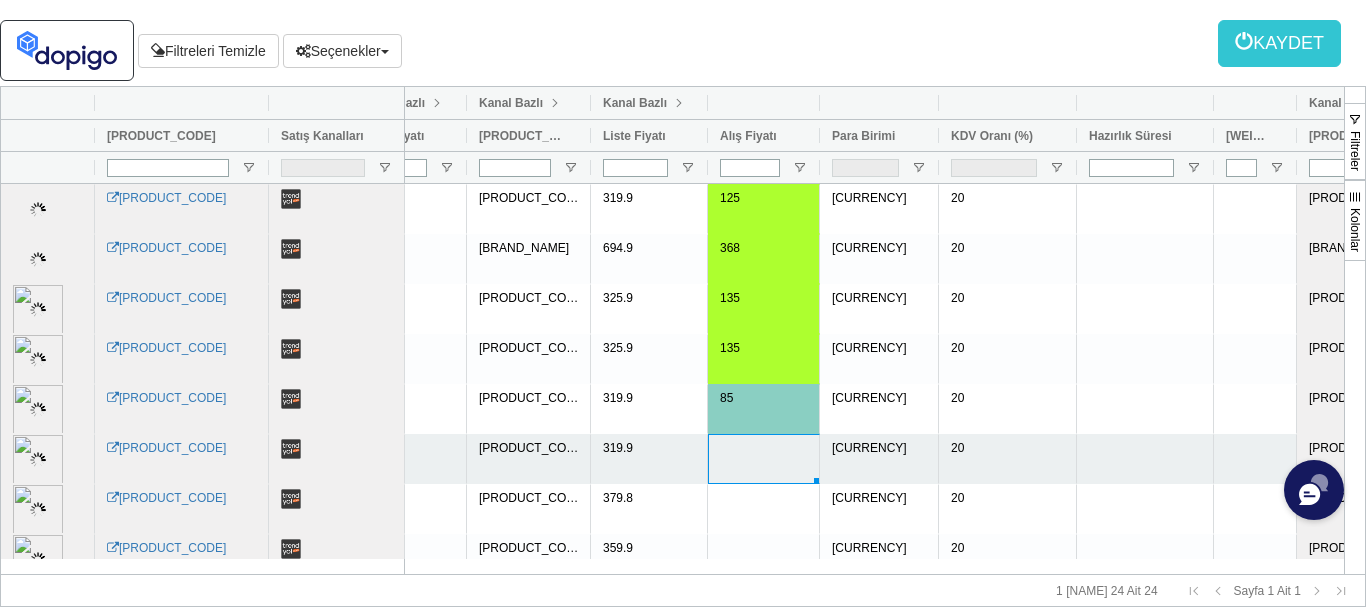 click at bounding box center (764, 459) 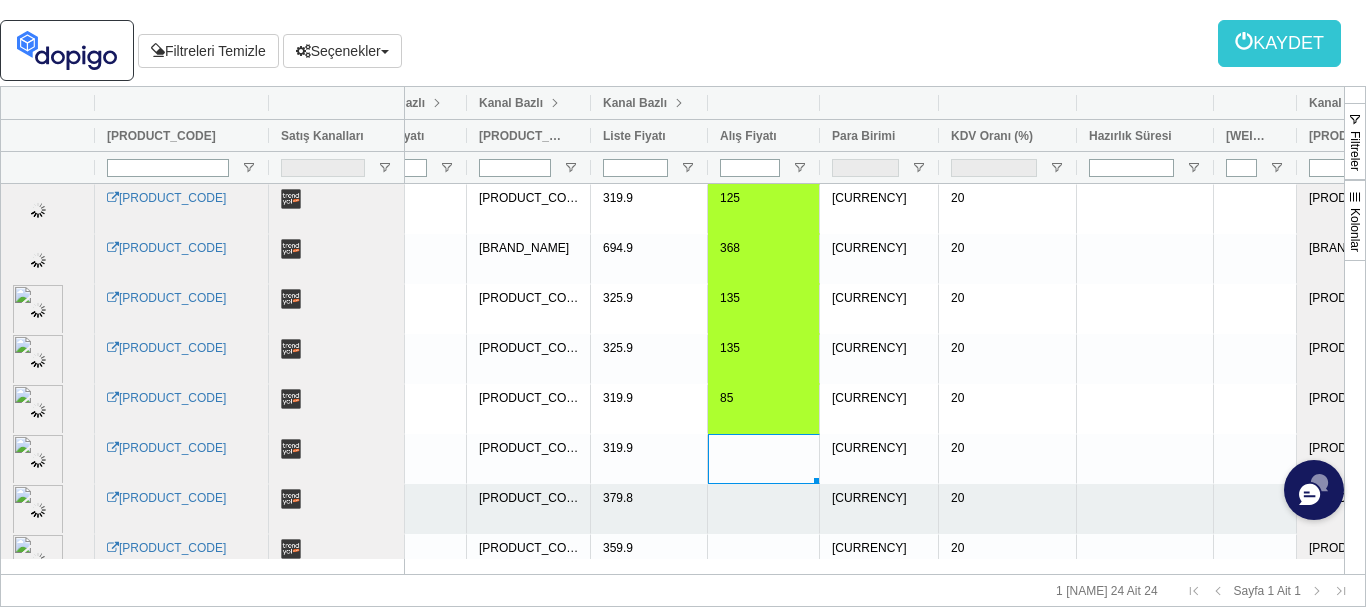 click at bounding box center (764, 509) 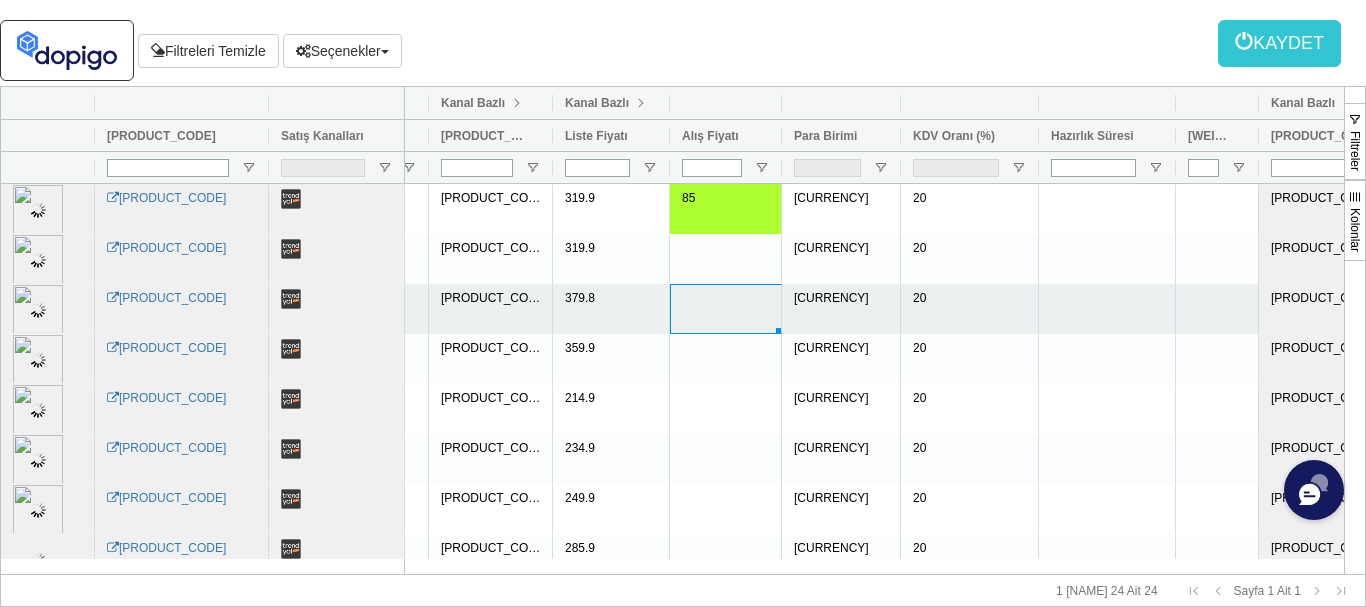 click at bounding box center [726, 309] 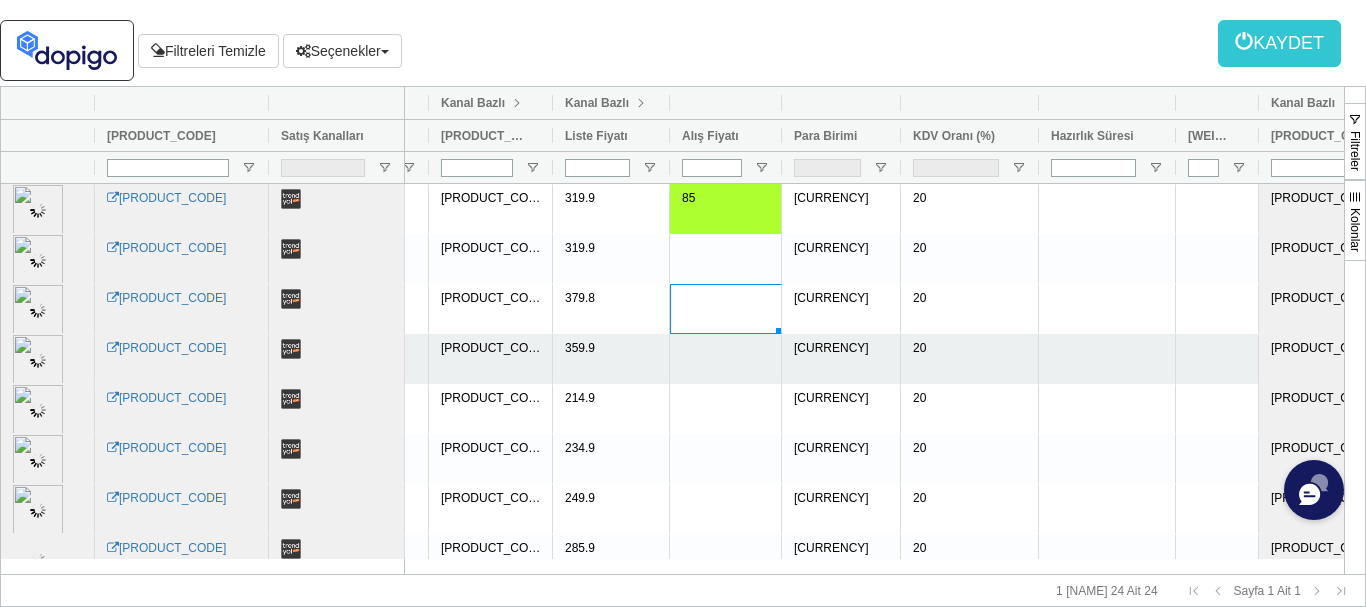 click at bounding box center [726, 359] 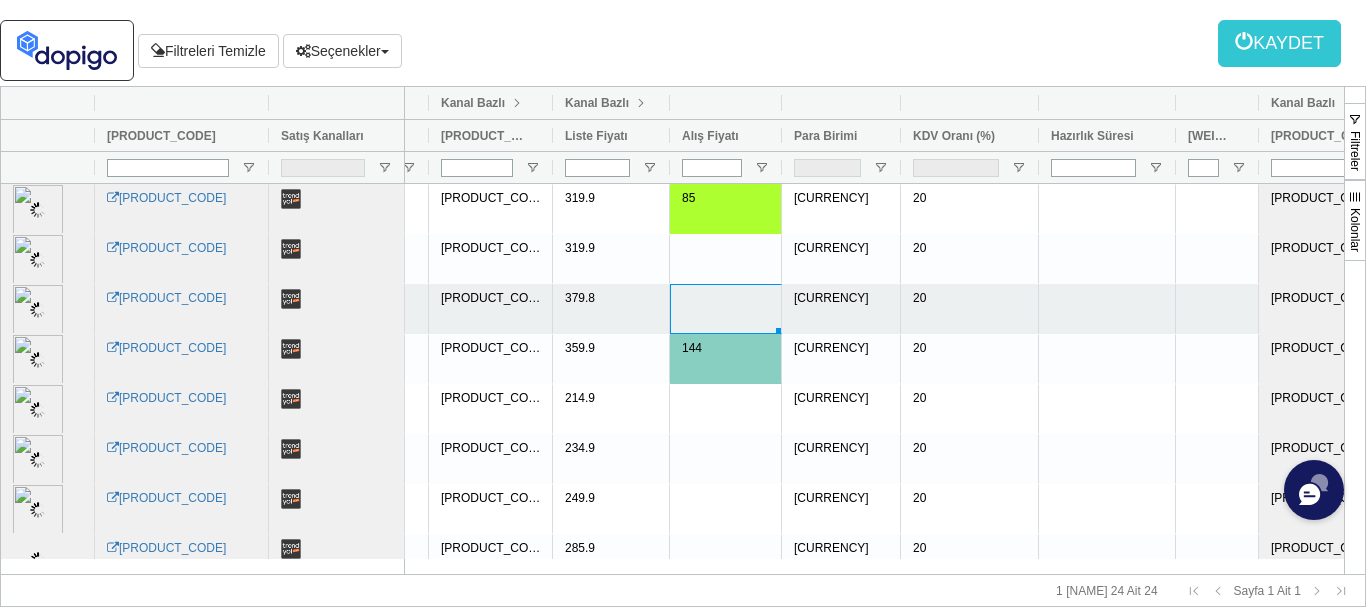 click at bounding box center [726, 309] 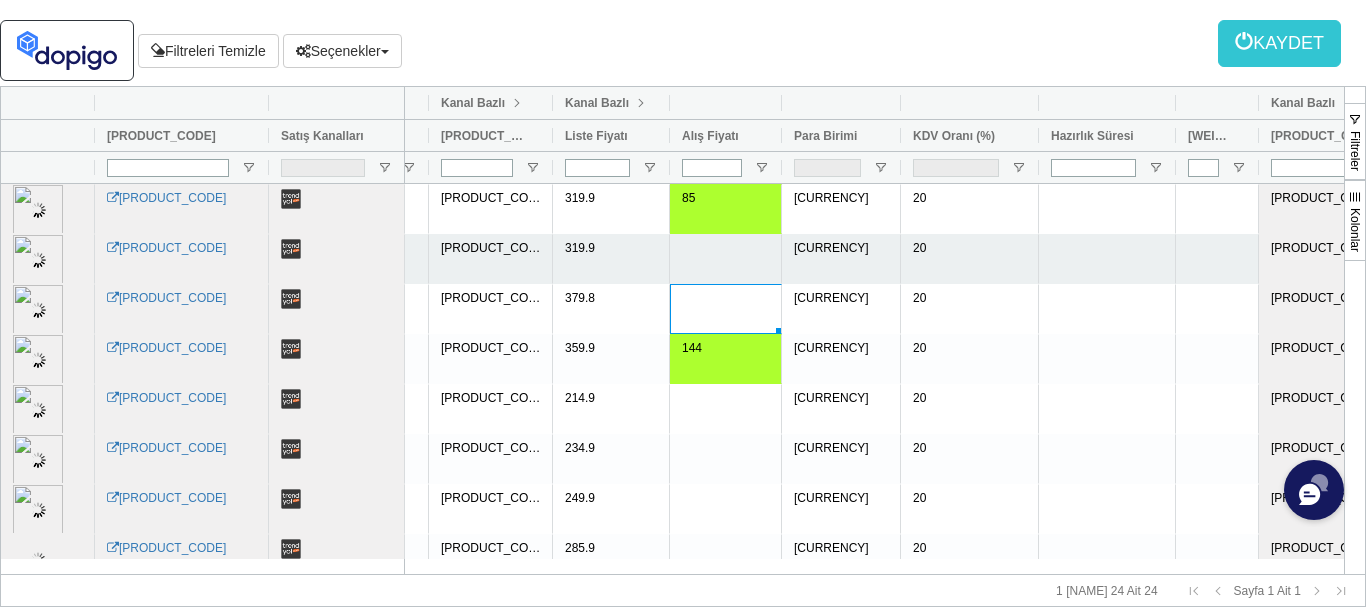 click at bounding box center [726, 259] 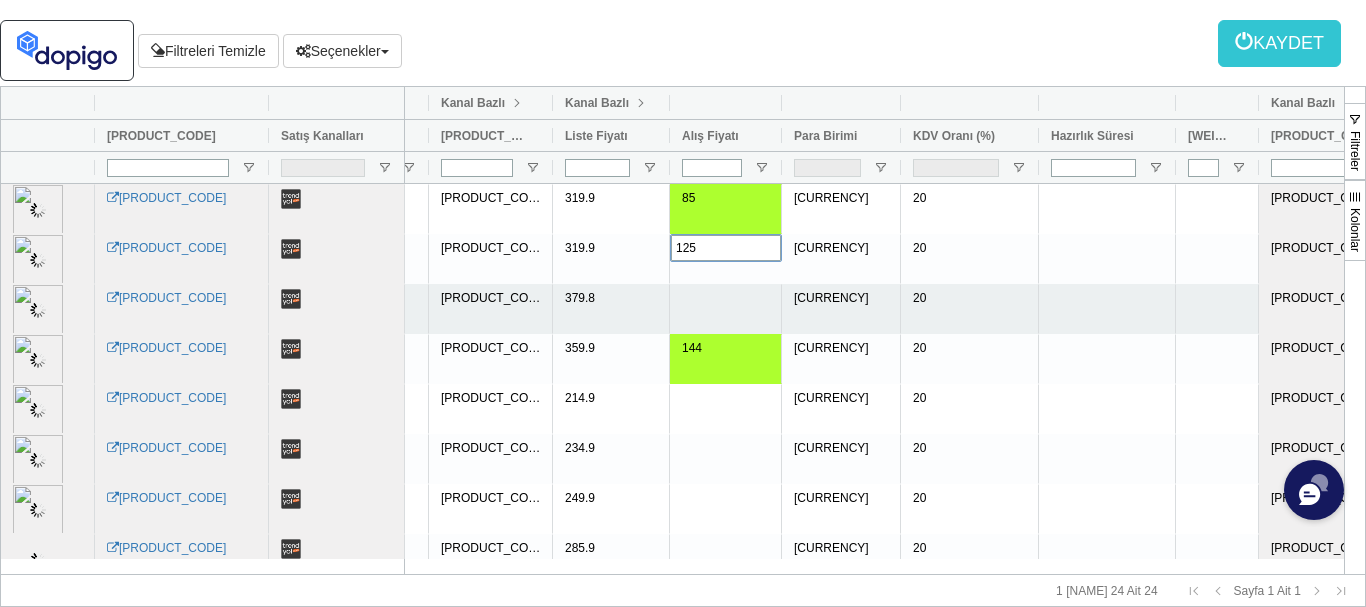 click at bounding box center (726, 309) 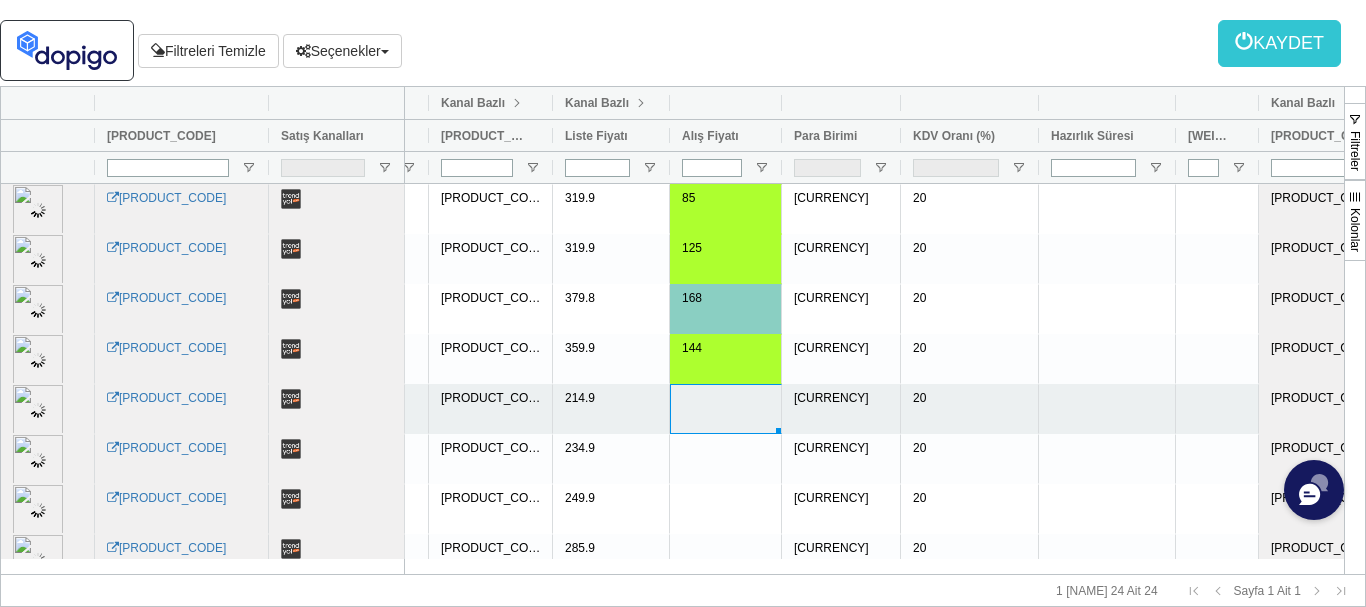 click at bounding box center (726, 409) 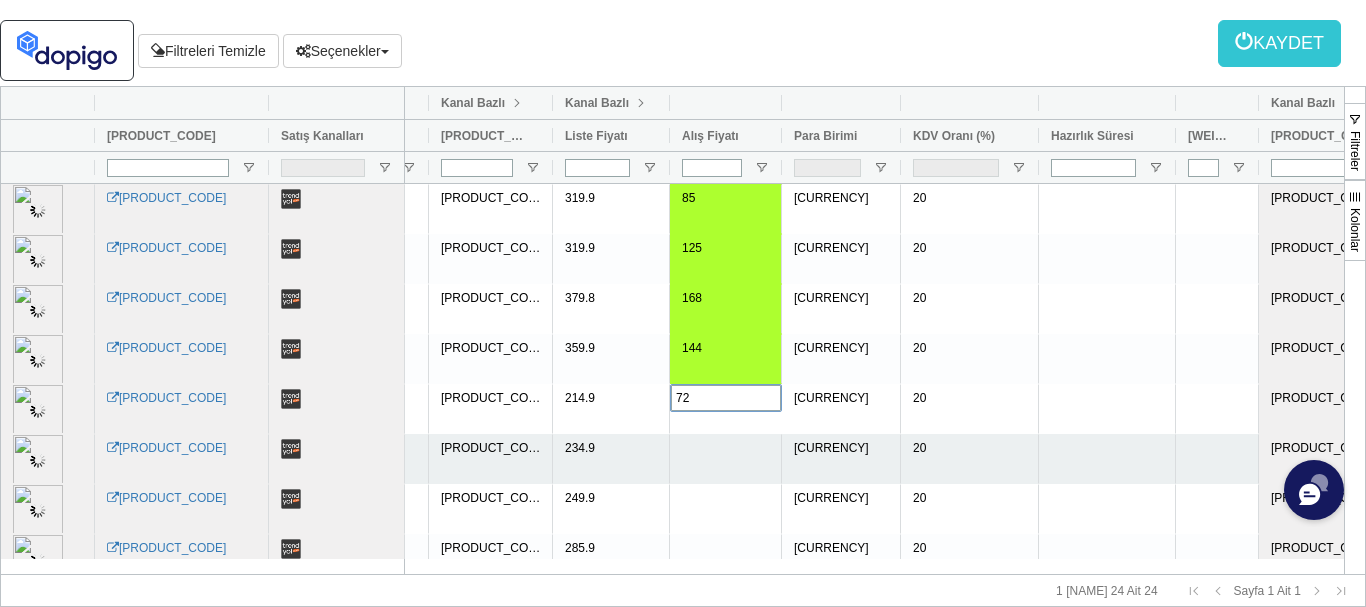 click at bounding box center (726, 459) 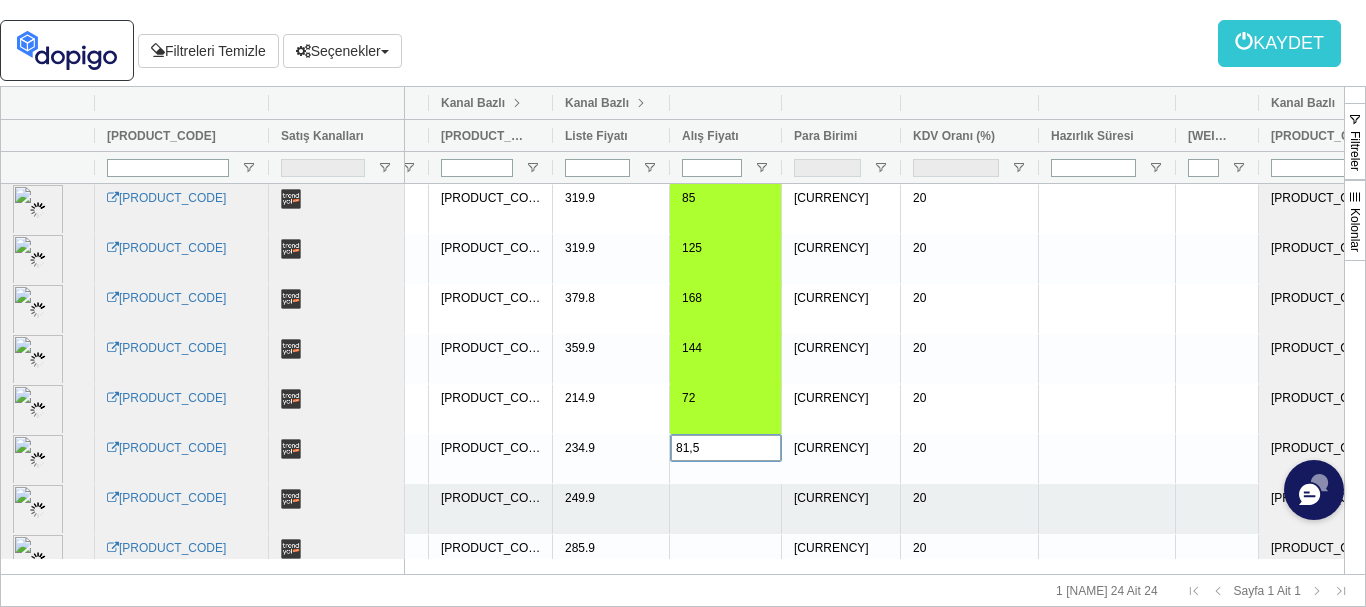 click at bounding box center (726, 509) 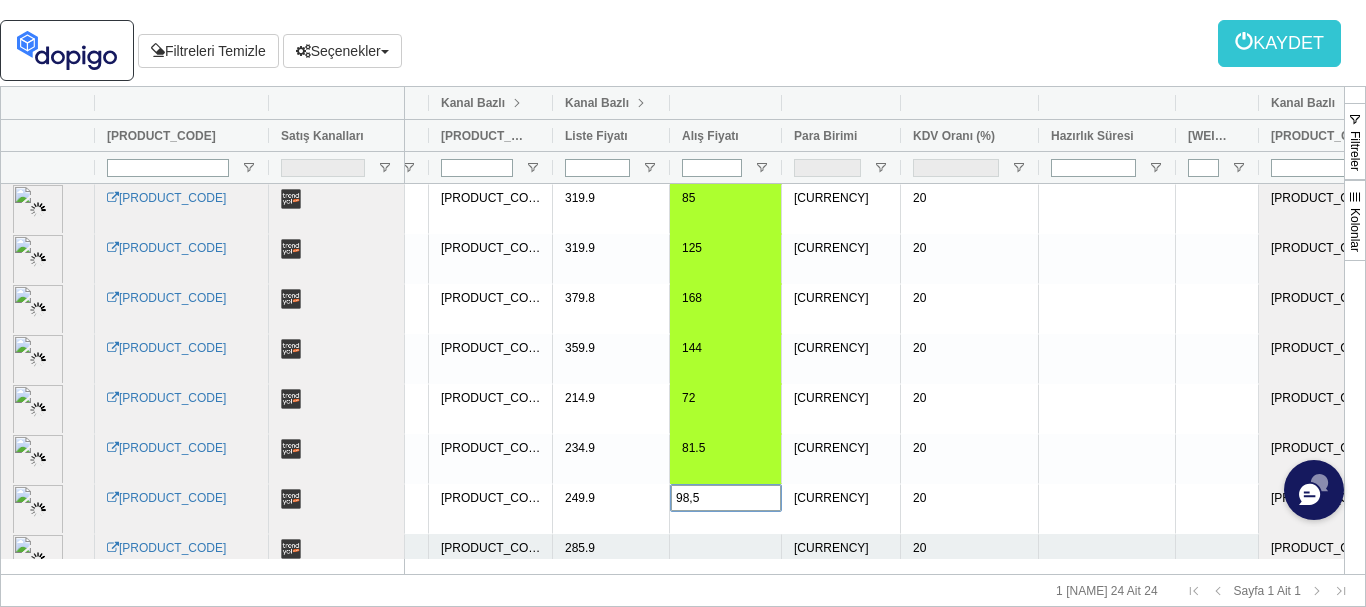 type on "98,5" 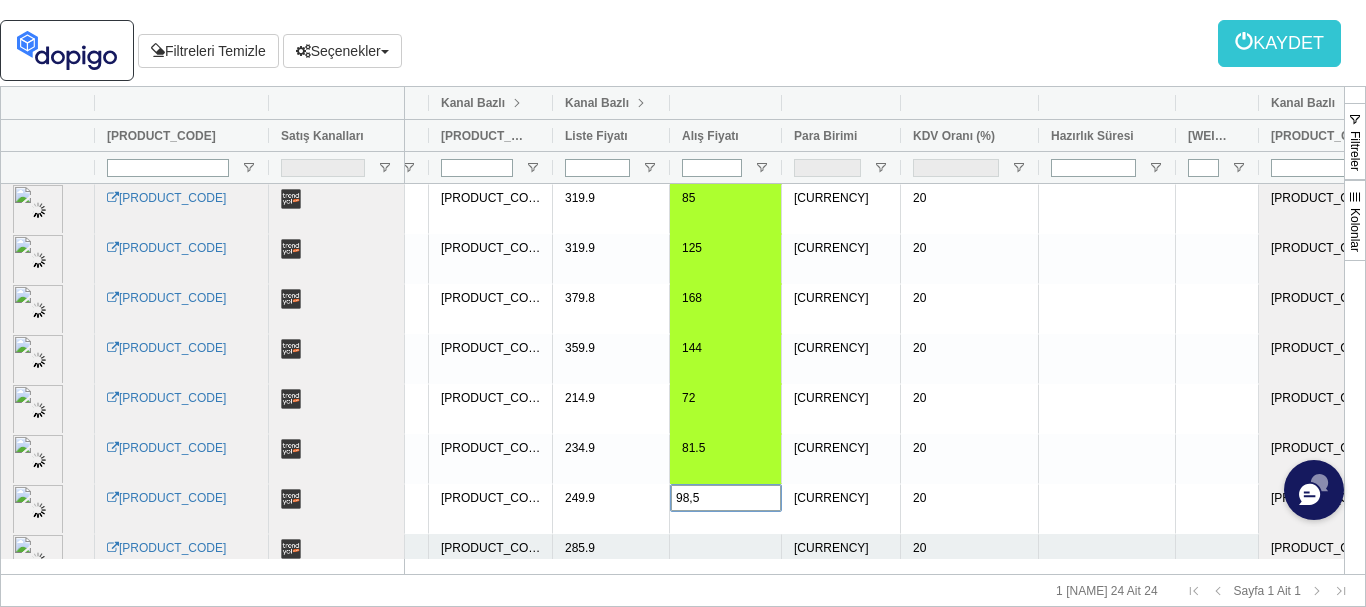 click on "[PRICE] [PRODUCT_CODE] [PRICE]
[PRICE]
[CURRENCY] [PERCENTAGE] [PRODUCT_CODE] Aktif
Sil
[NUMBER]" at bounding box center [390, 509] 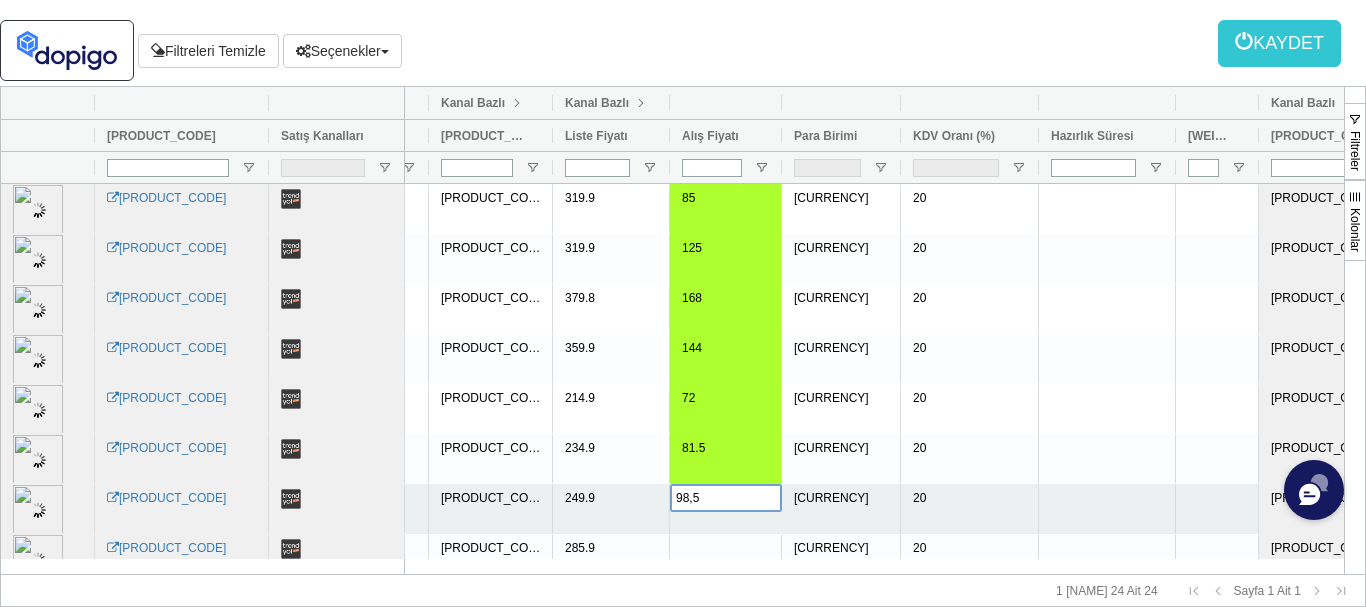 click on "98,5" at bounding box center [726, 498] 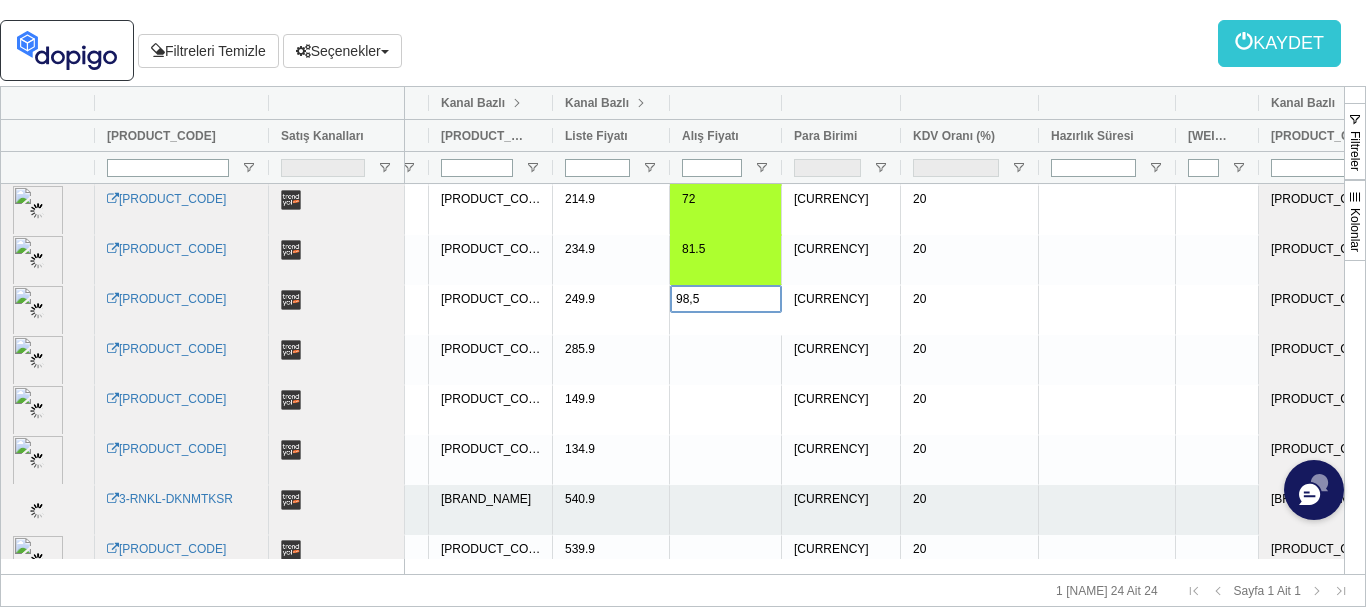 scroll, scrollTop: 600, scrollLeft: 0, axis: vertical 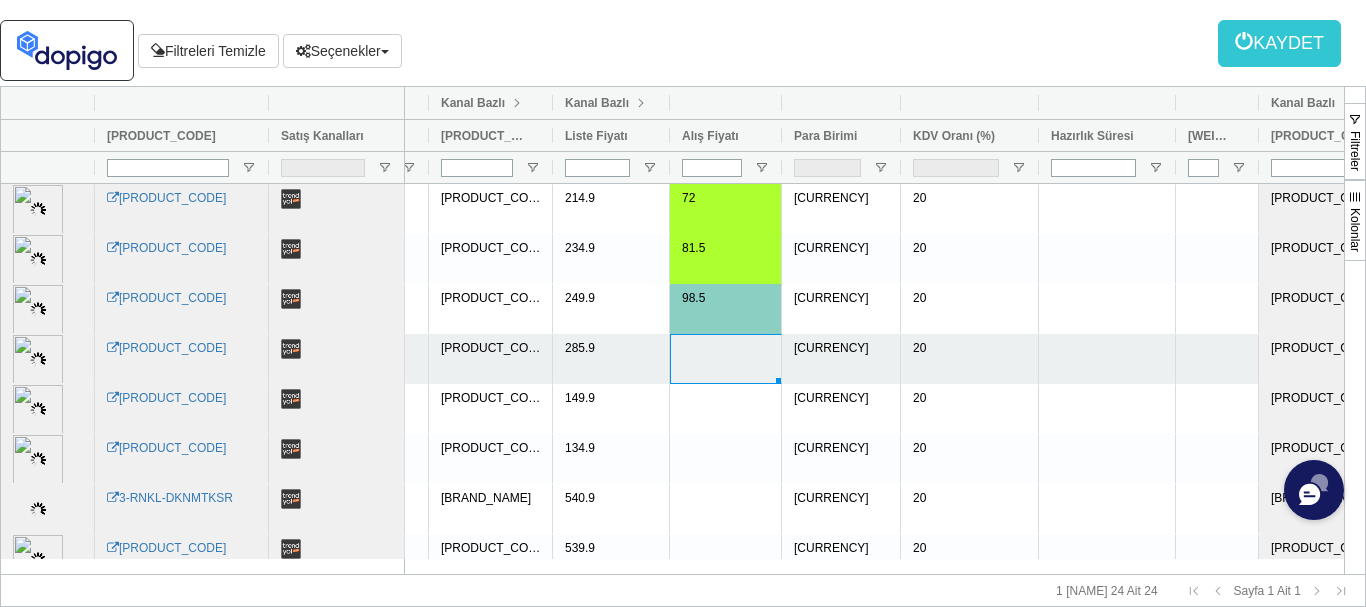 click at bounding box center [726, 359] 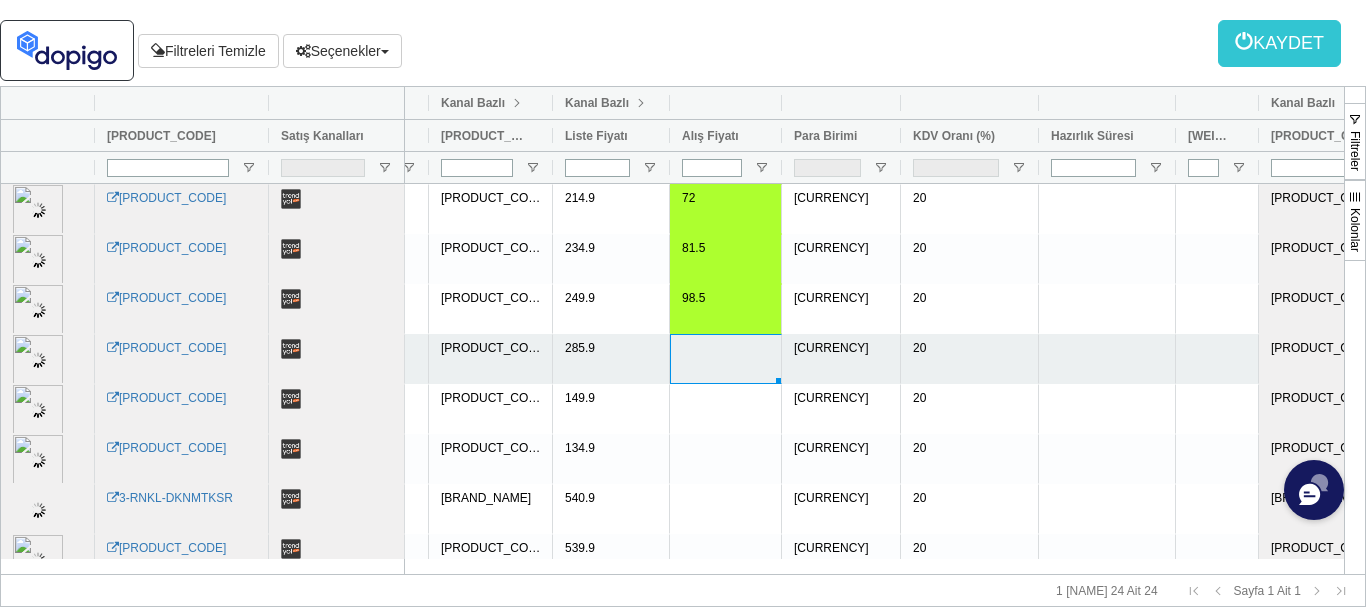 click at bounding box center (726, 359) 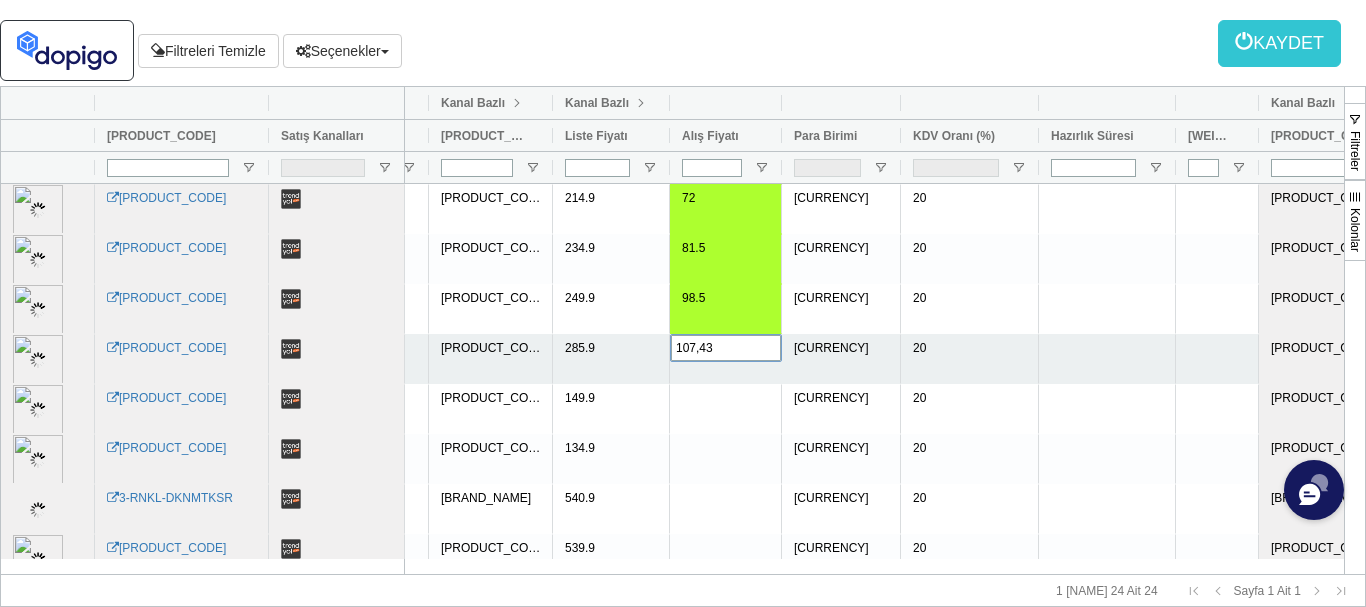 type on "107,43" 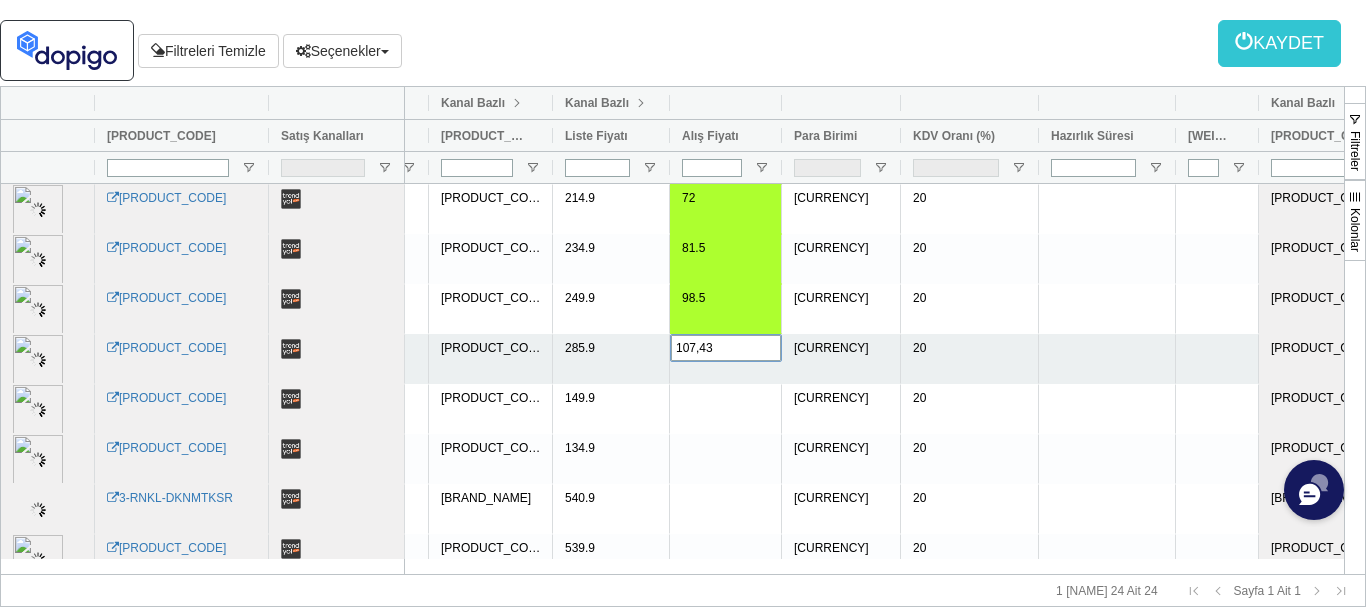 click on "[PRICE] [PRODUCT_CODE] [PRICE]
[PRICE]
[CURRENCY] [PERCENTAGE] [PRODUCT_CODE] Aktif
Sil
[NUMBER]" at bounding box center [390, 359] 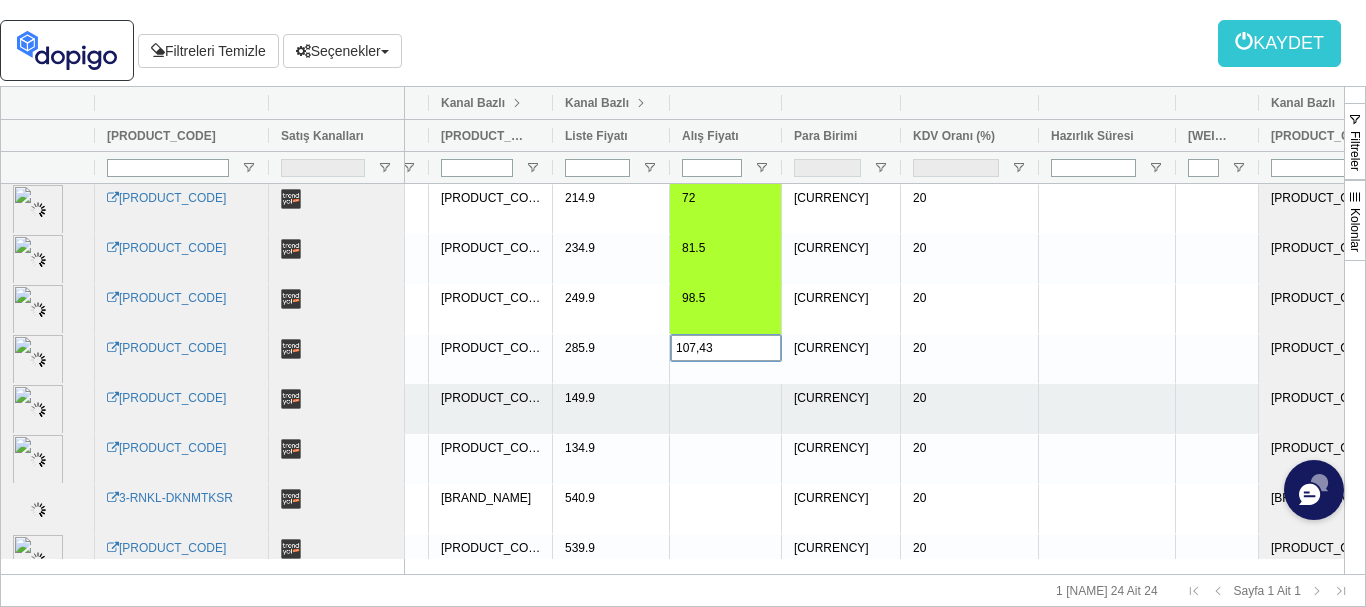 click at bounding box center (726, 409) 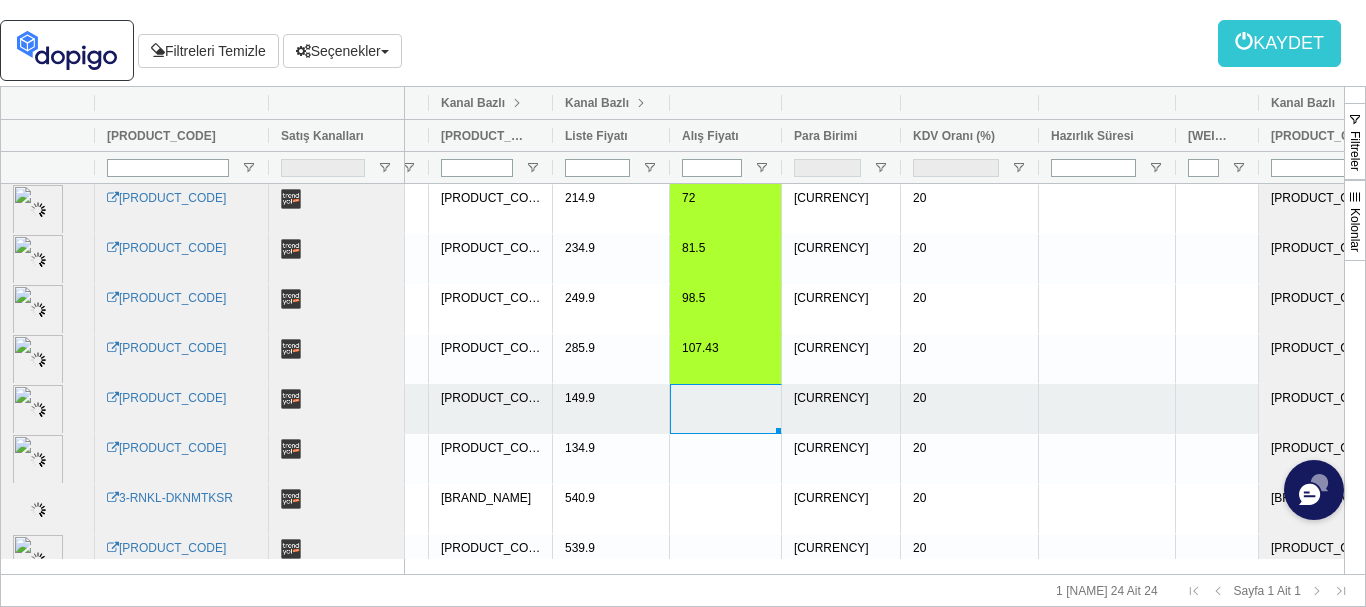 click at bounding box center [726, 409] 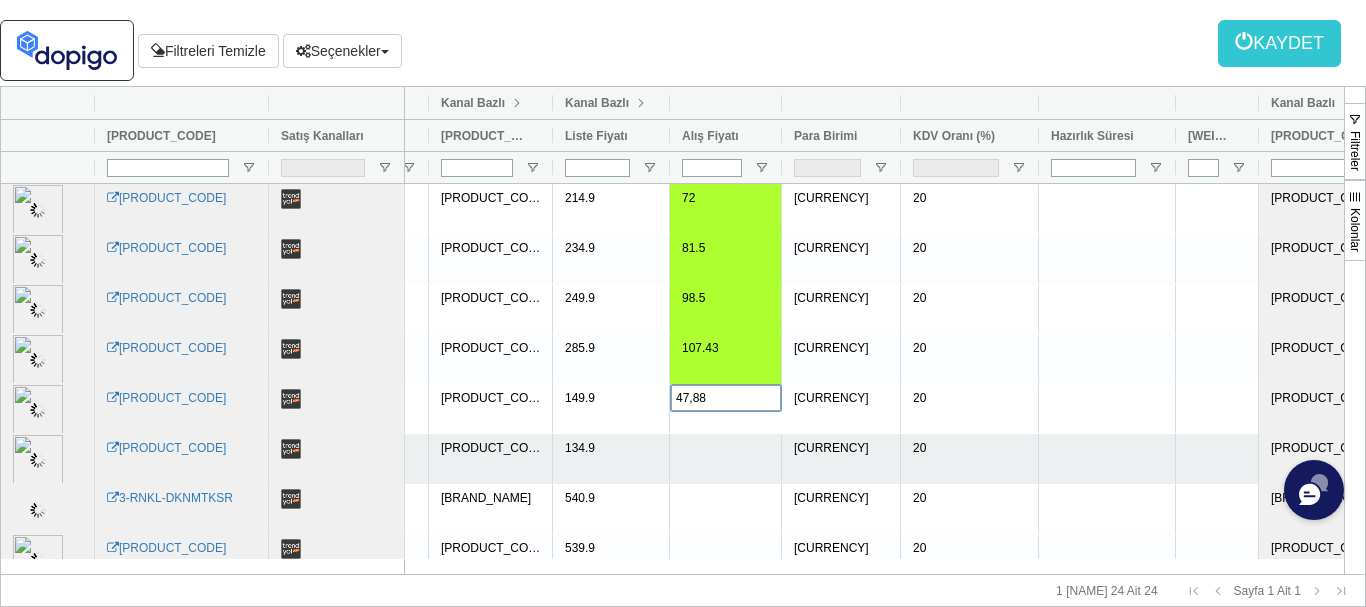 type on "47,88" 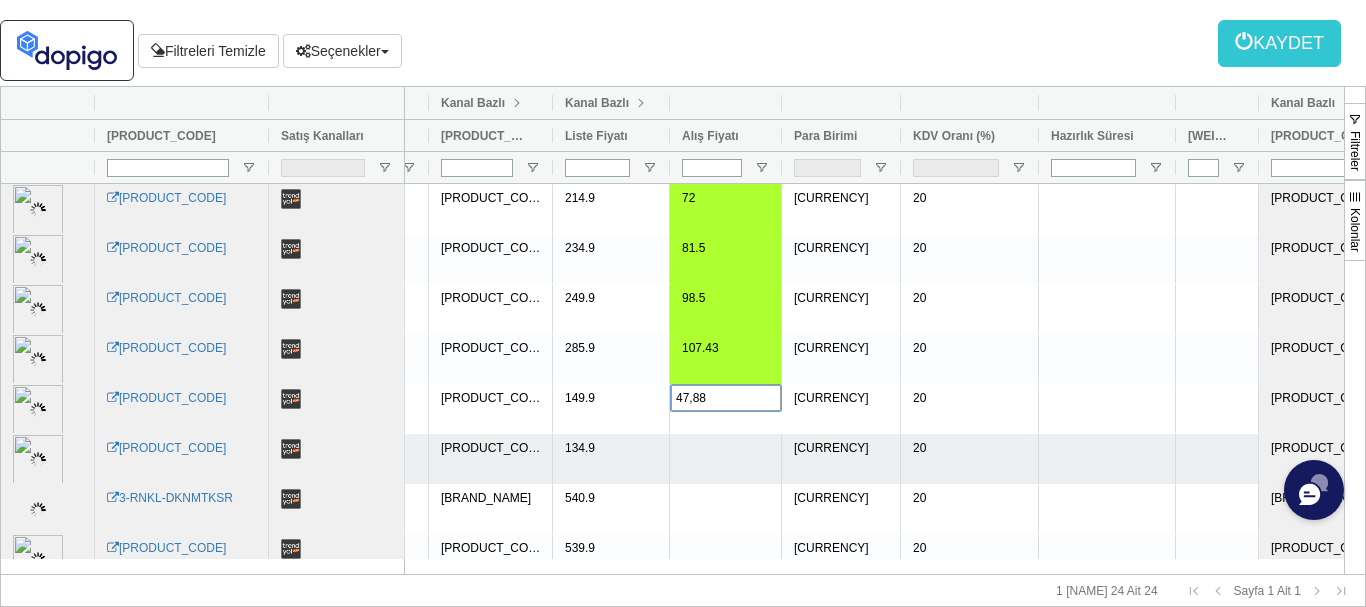 click on "[PRICE] [PRODUCT_CODE] [PRICE]
[PRICE]
[CURRENCY] [PERCENTAGE] [PRODUCT_CODE] Aktif
Sil
[NUMBER]" at bounding box center [390, 409] 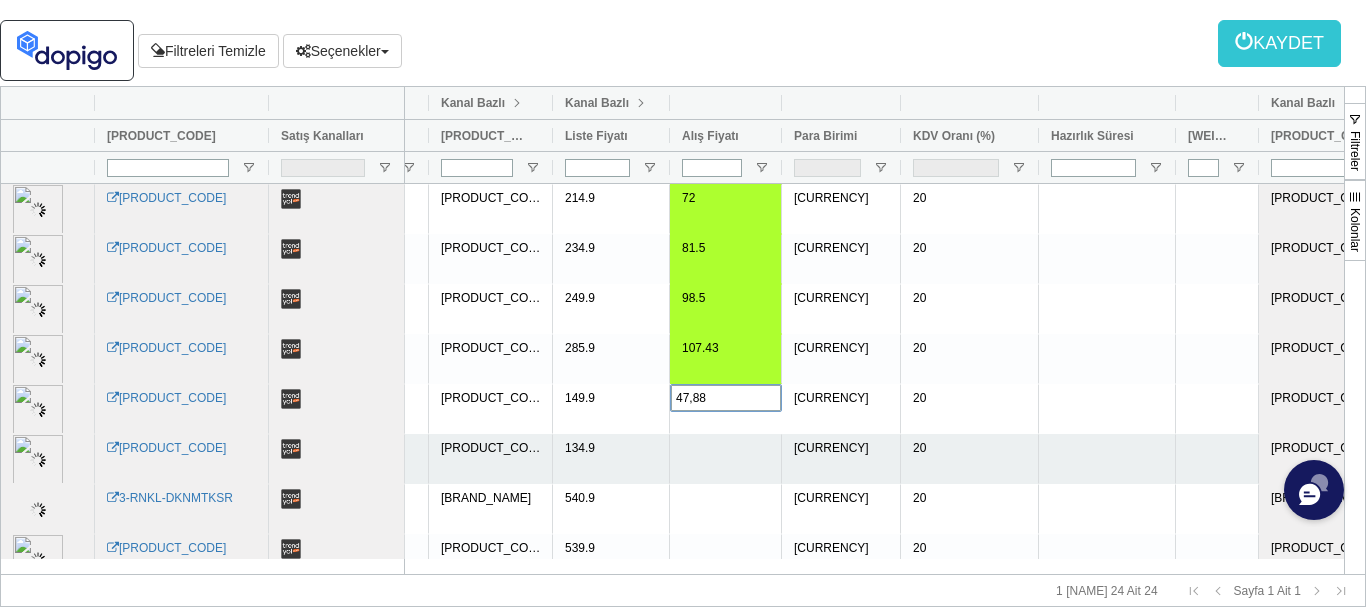 click at bounding box center (726, 459) 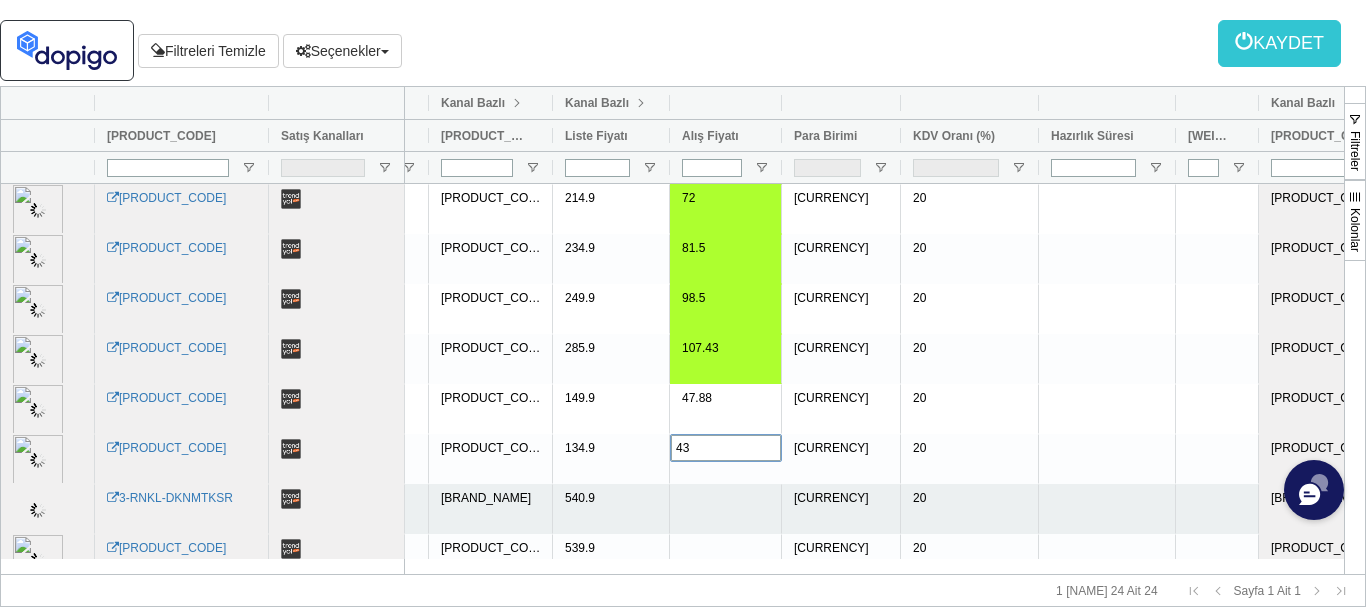 click at bounding box center (726, 509) 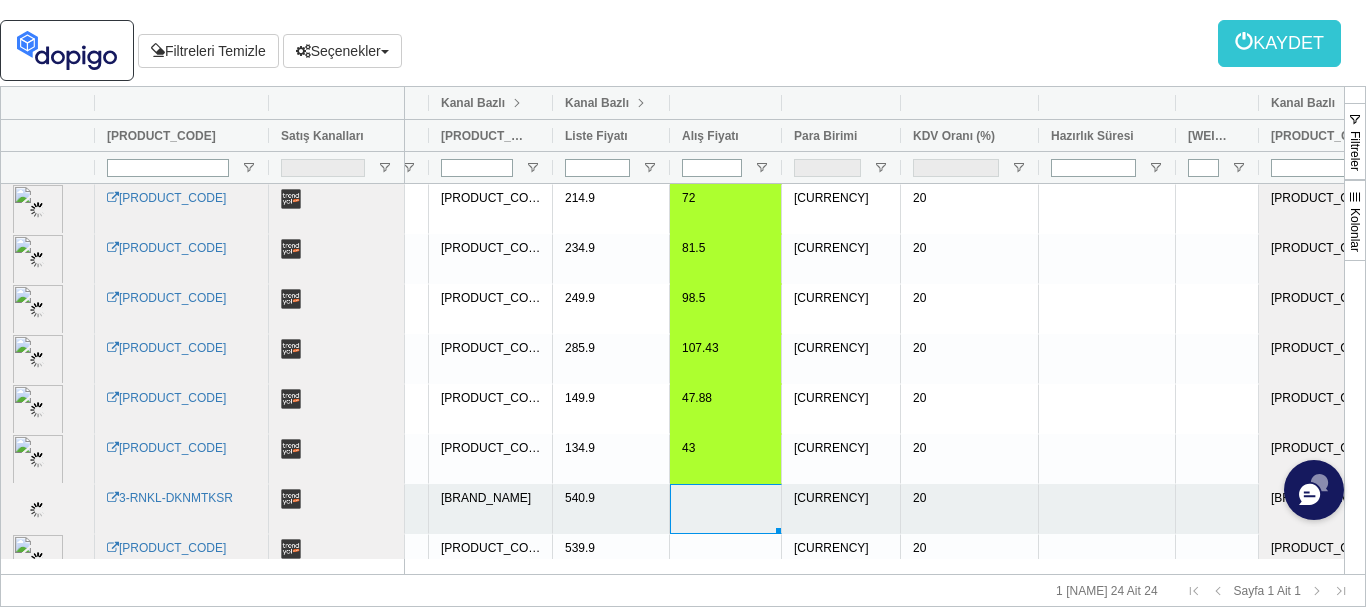 click at bounding box center [726, 509] 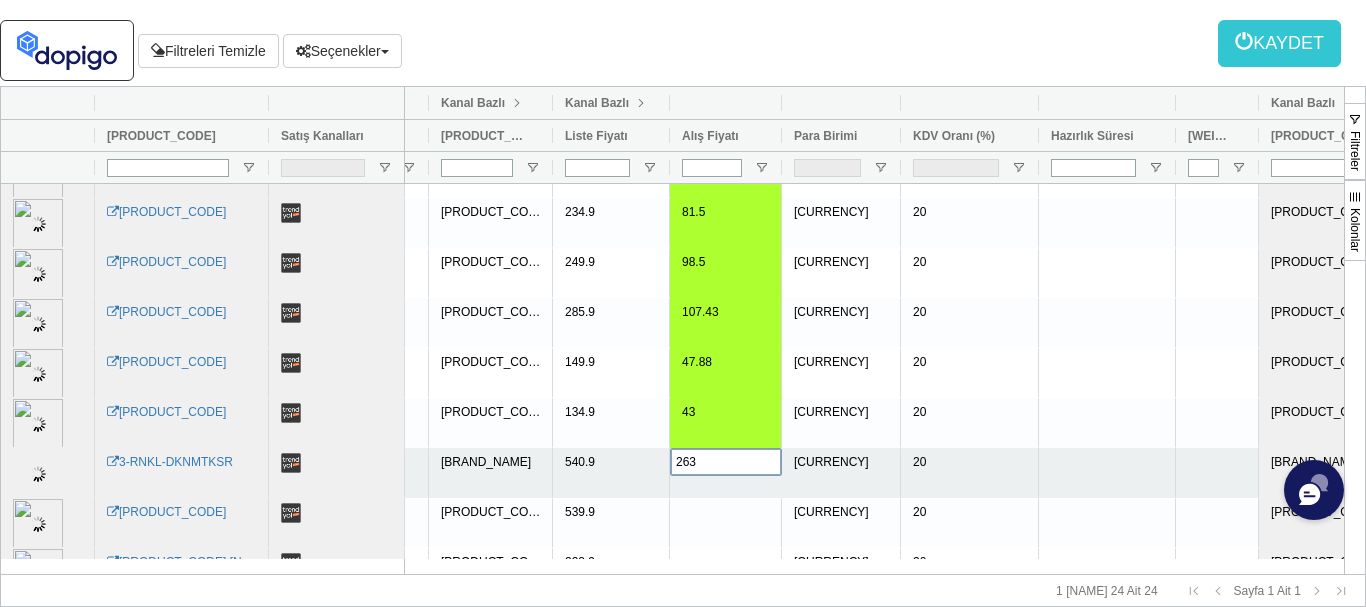 scroll, scrollTop: 700, scrollLeft: 0, axis: vertical 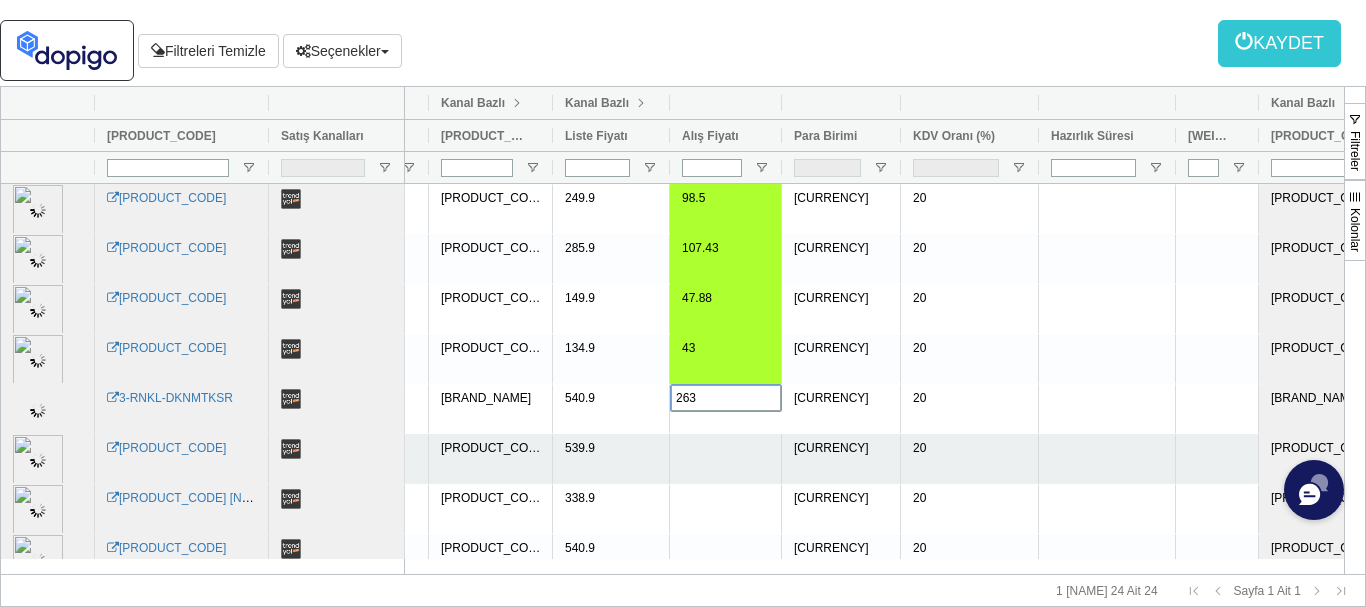 click at bounding box center [726, 459] 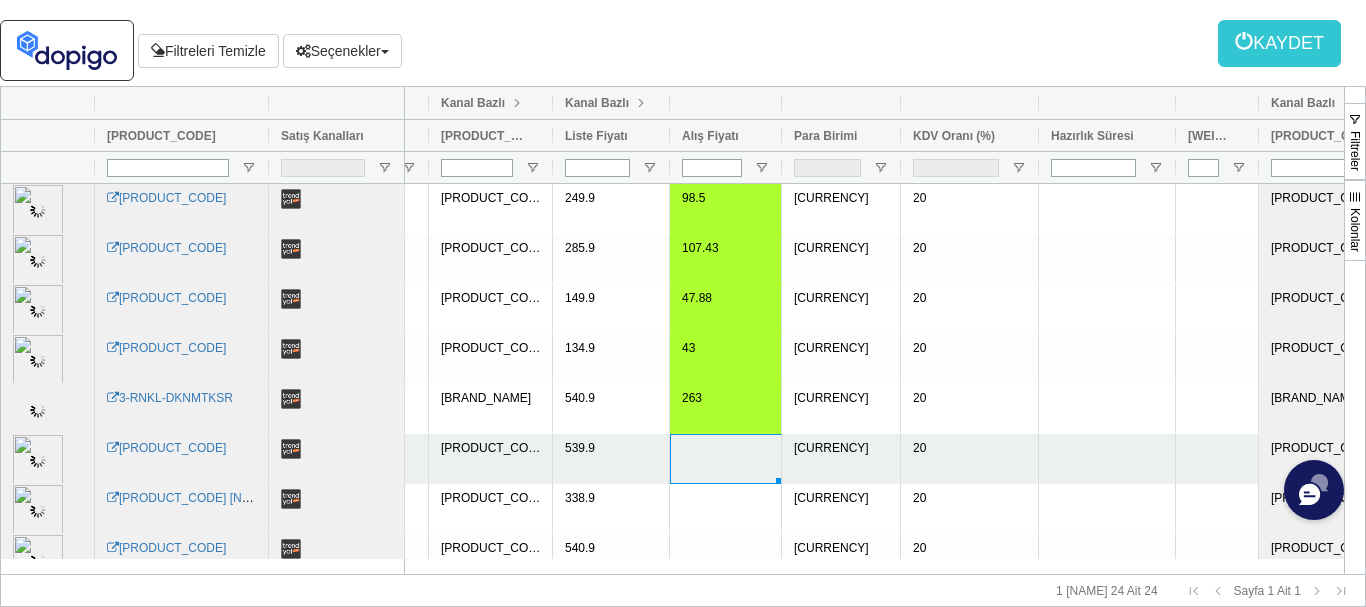 click at bounding box center [726, 459] 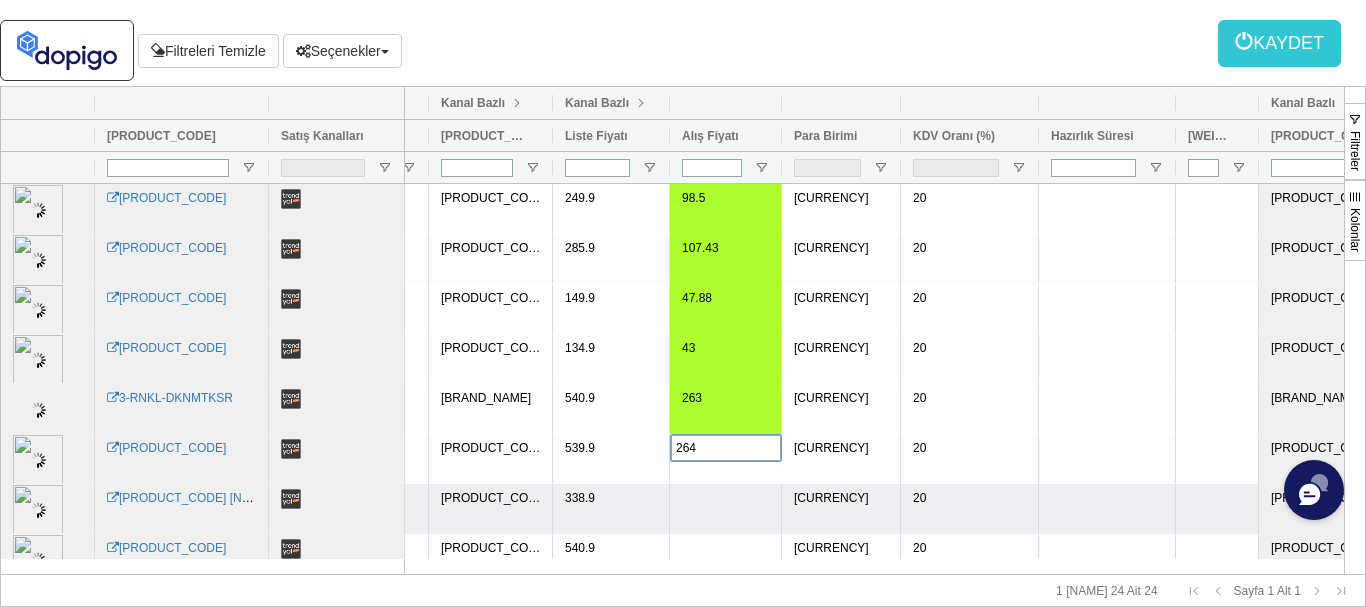 click at bounding box center [726, 509] 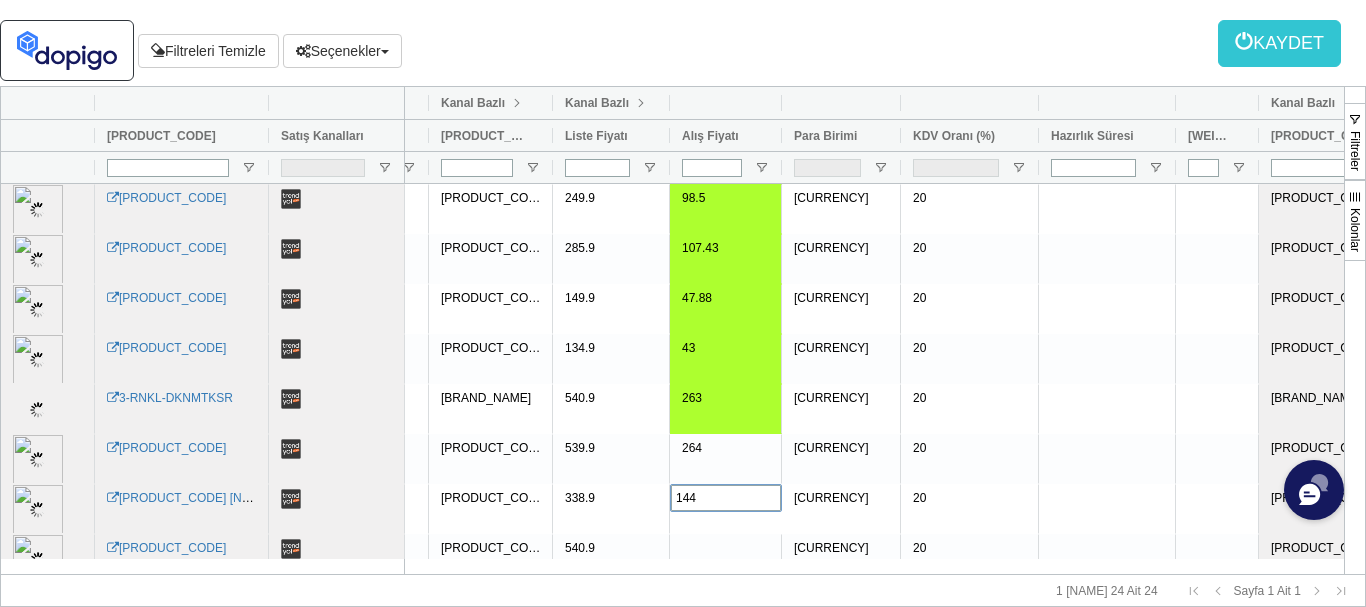 scroll, scrollTop: 0, scrollLeft: 390, axis: horizontal 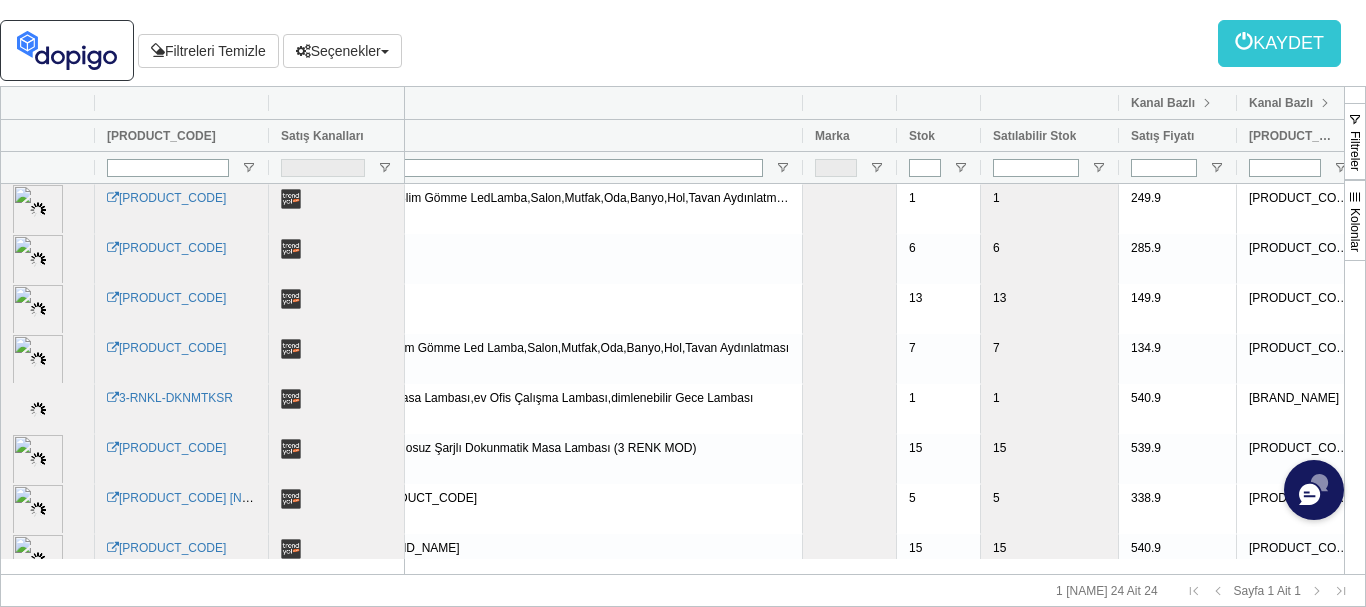 type on "144" 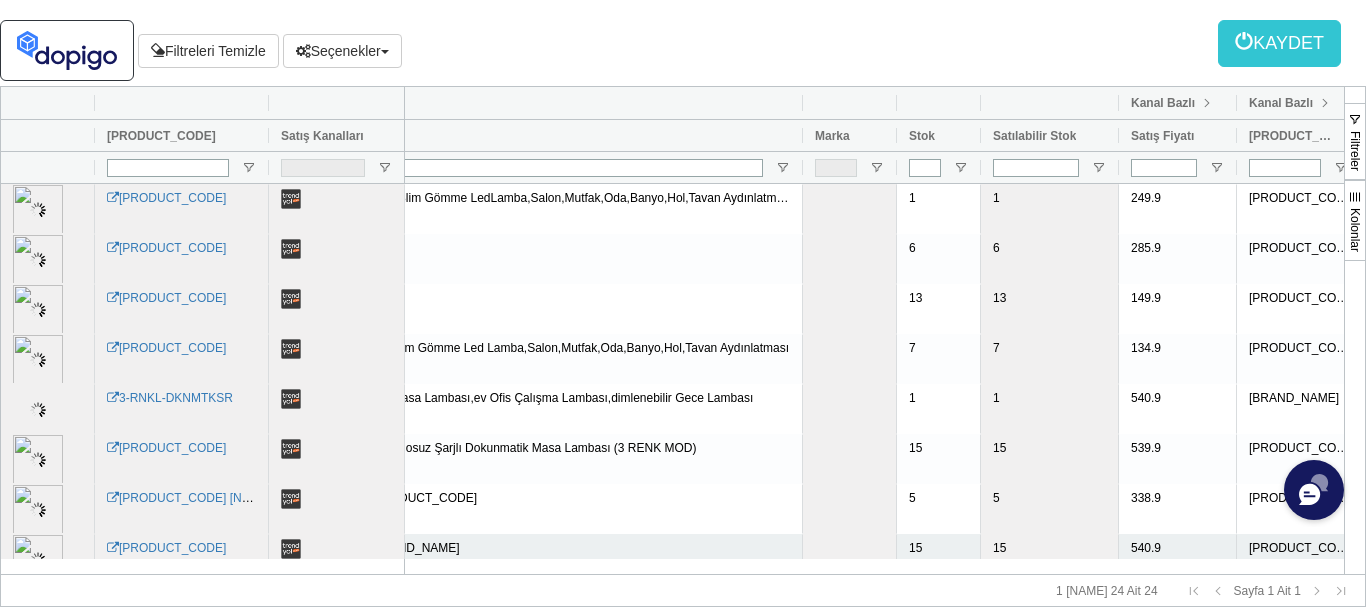 drag, startPoint x: 790, startPoint y: 578, endPoint x: 1259, endPoint y: 551, distance: 469.77655 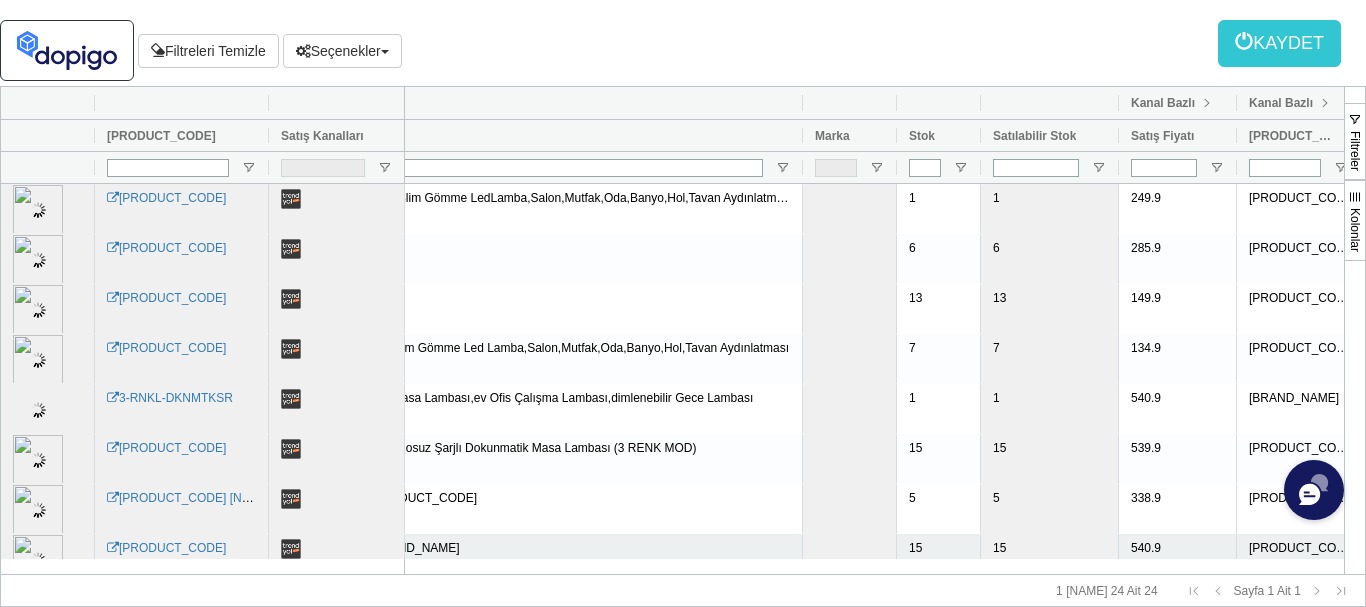 click on "[PRODUCT_CODE]
Ürün Kodu
Stok" at bounding box center (683, 346) 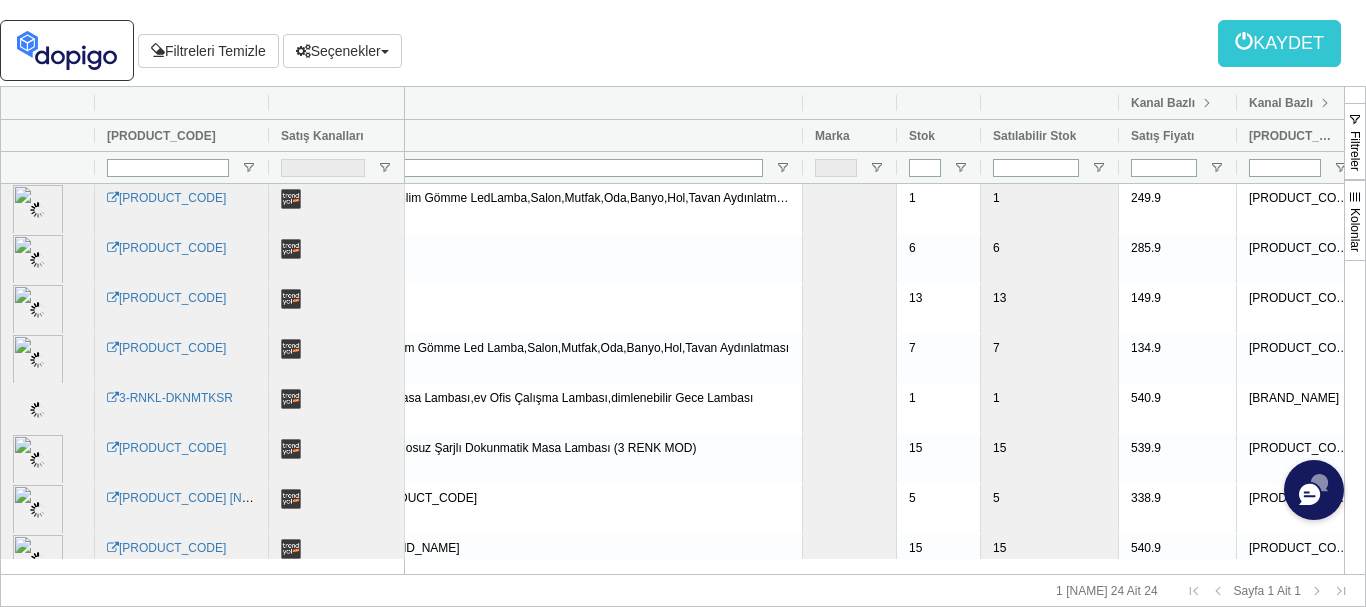 scroll, scrollTop: 0, scrollLeft: 435, axis: horizontal 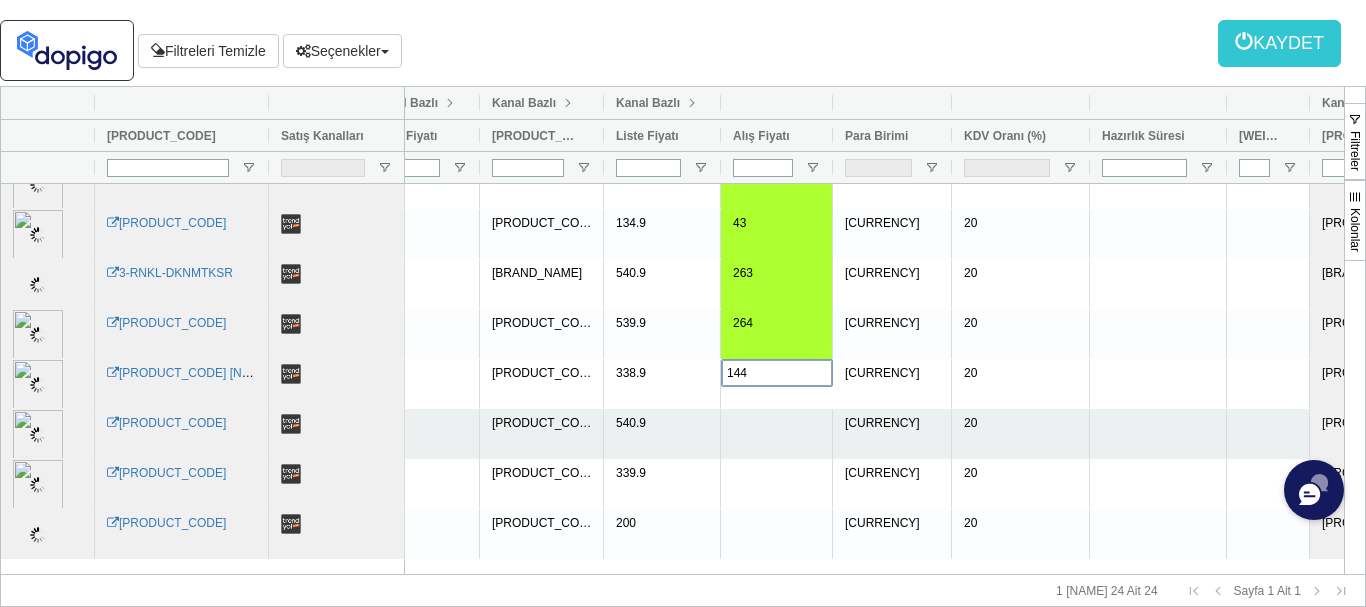 click at bounding box center [777, 434] 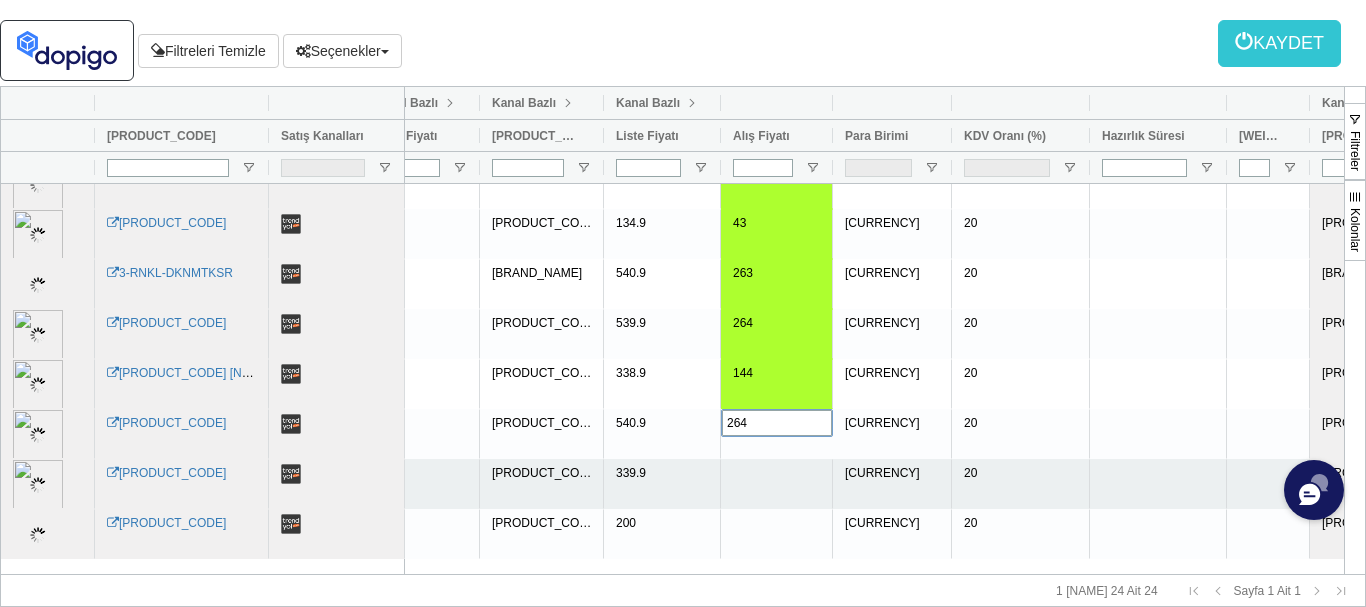 click at bounding box center [777, 484] 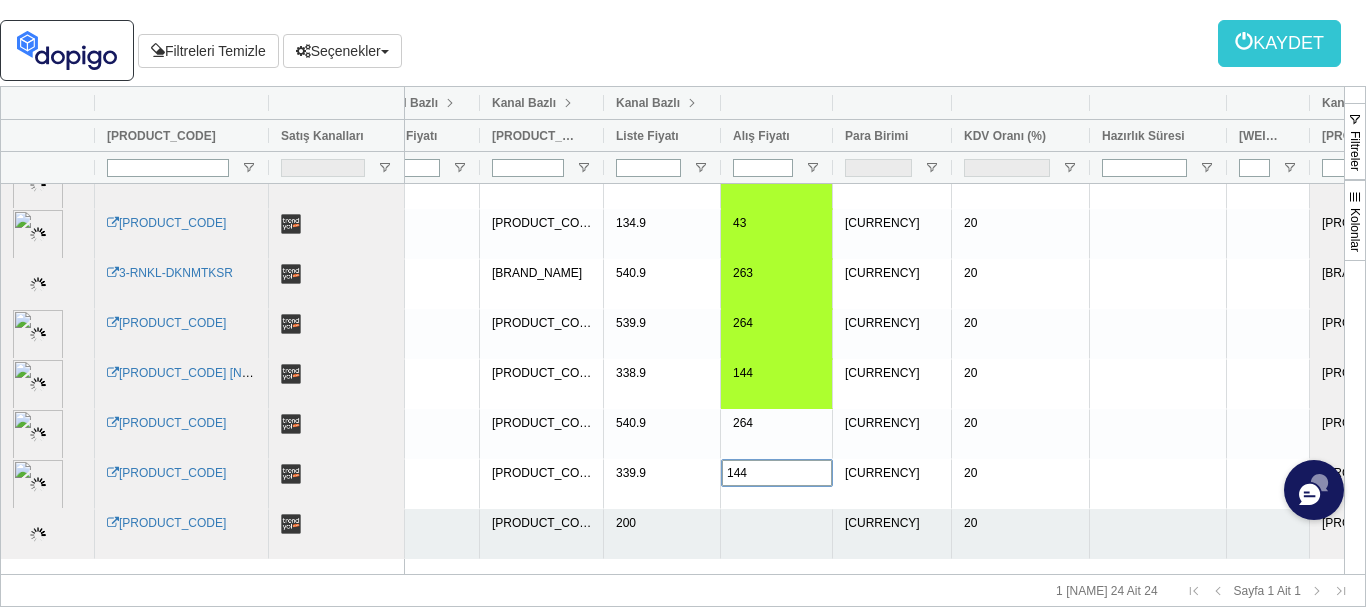 click at bounding box center (777, 534) 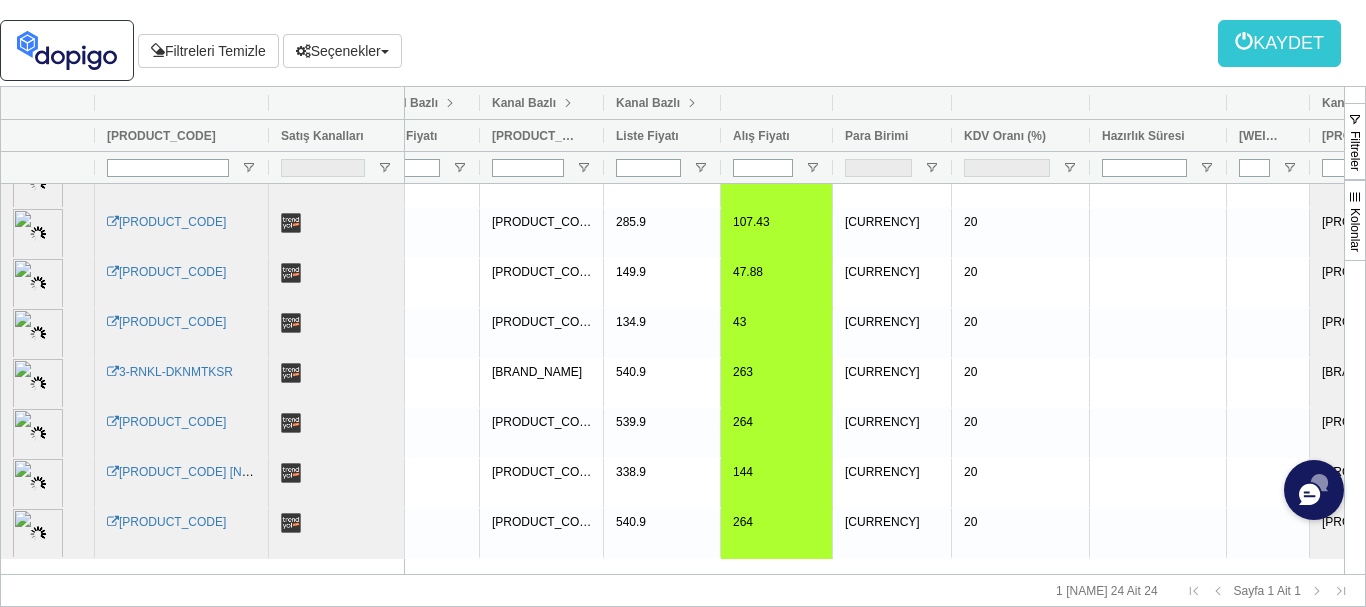 scroll, scrollTop: 825, scrollLeft: 0, axis: vertical 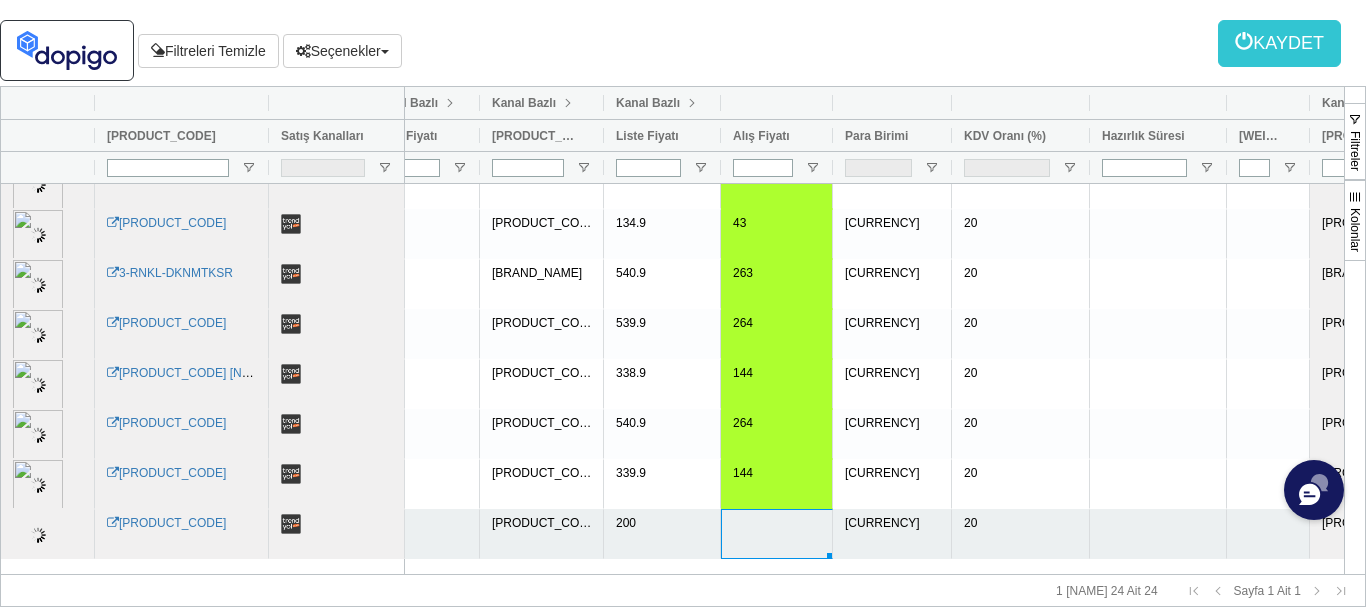 click at bounding box center (777, 534) 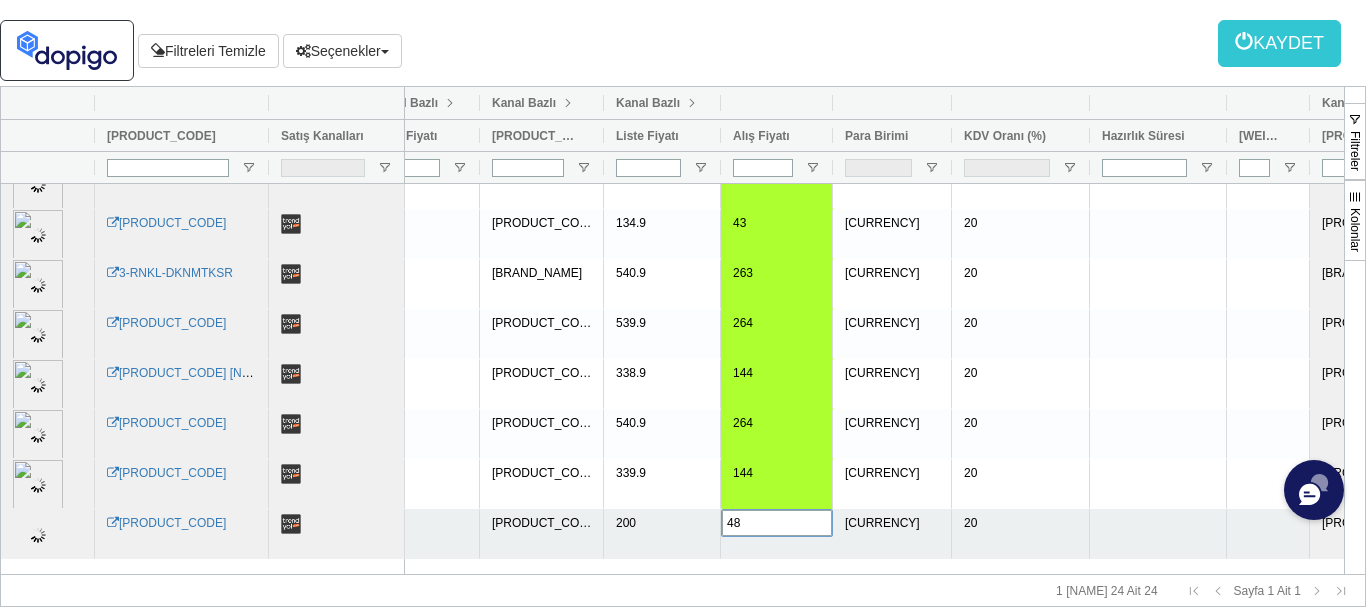 click on "[CURRENCY]" at bounding box center (892, 534) 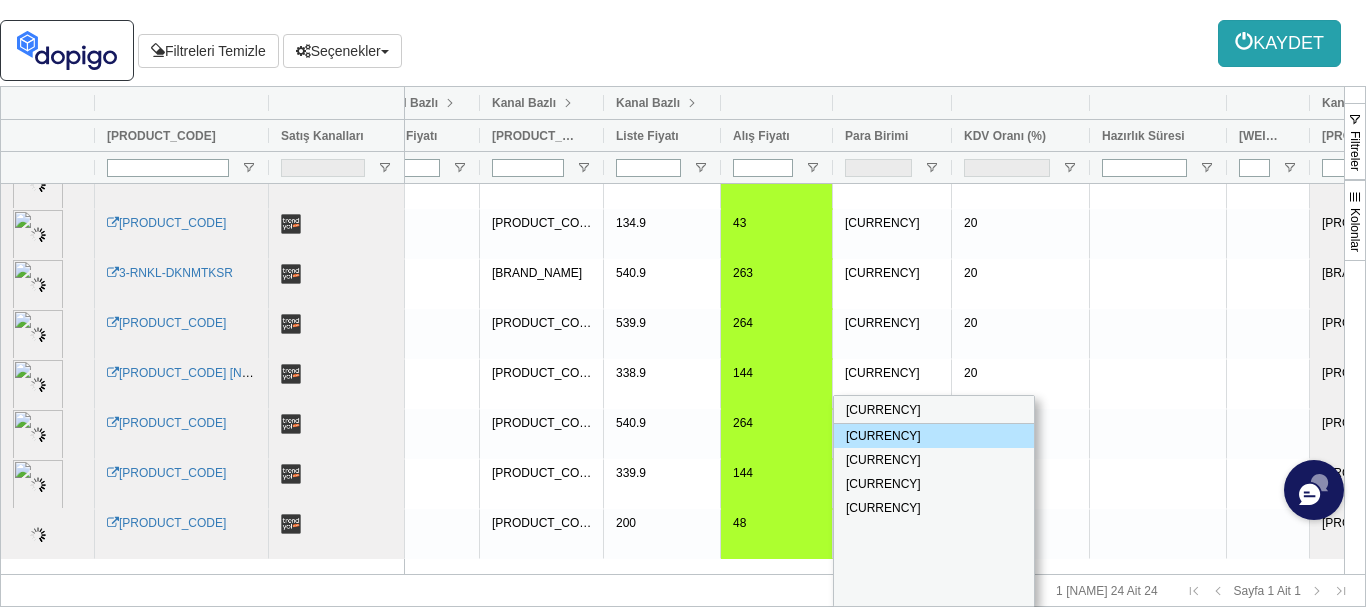 click on "KAYDET" at bounding box center [1279, 43] 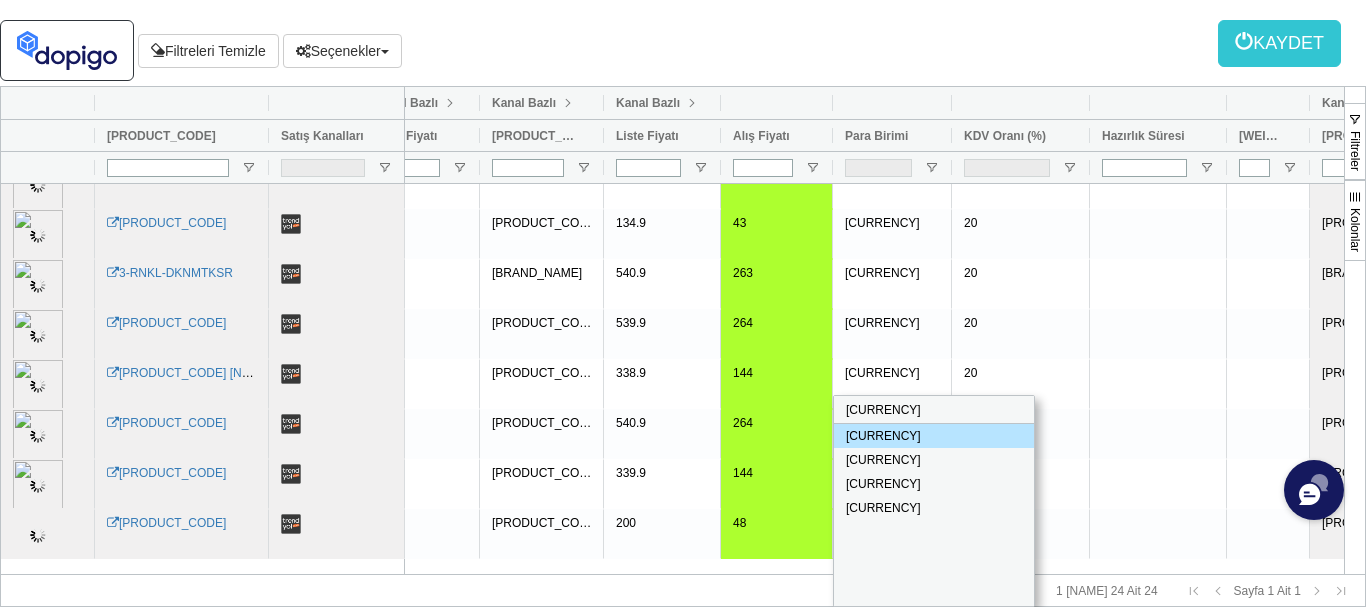 click on "Kaydedildi" at bounding box center (1136, 43) 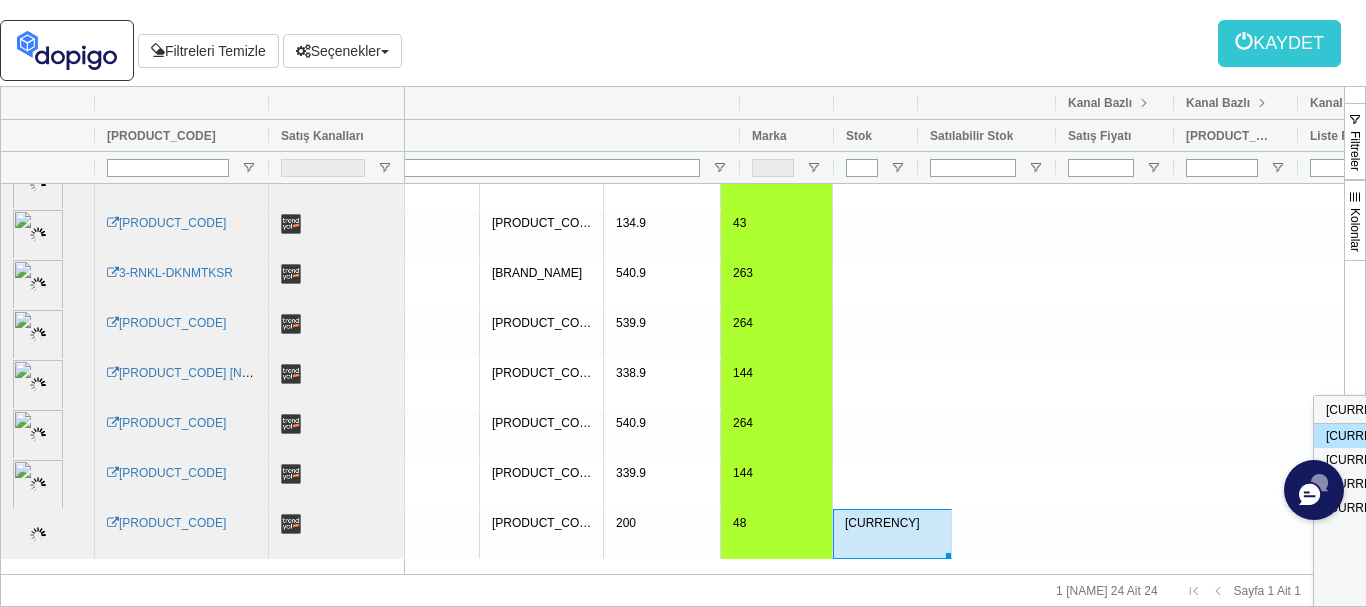 scroll, scrollTop: 0, scrollLeft: 376, axis: horizontal 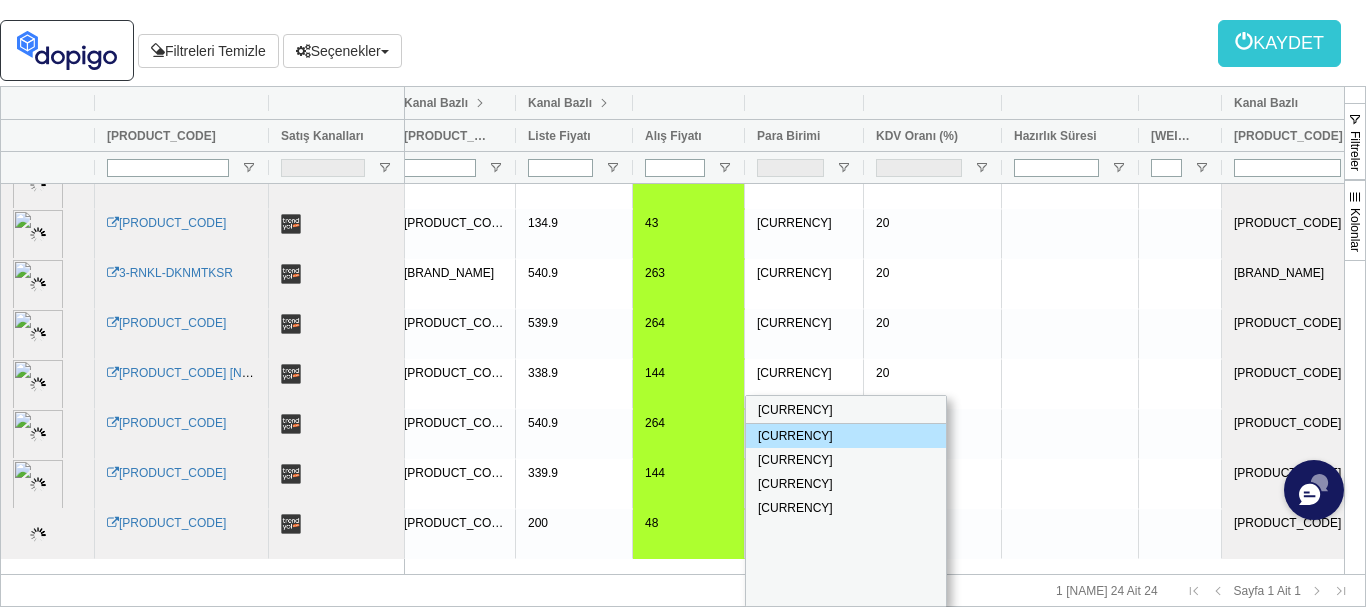 click on "[CURRENCY]" at bounding box center (846, 410) 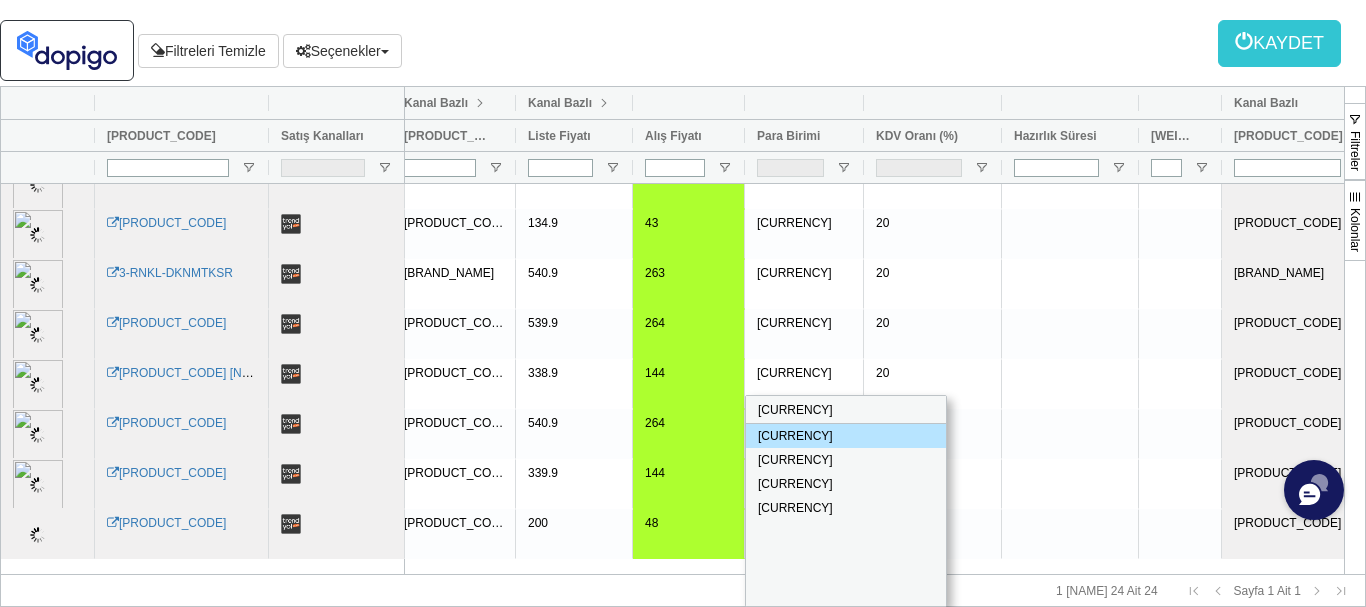 click on "[CURRENCY]" at bounding box center (846, 436) 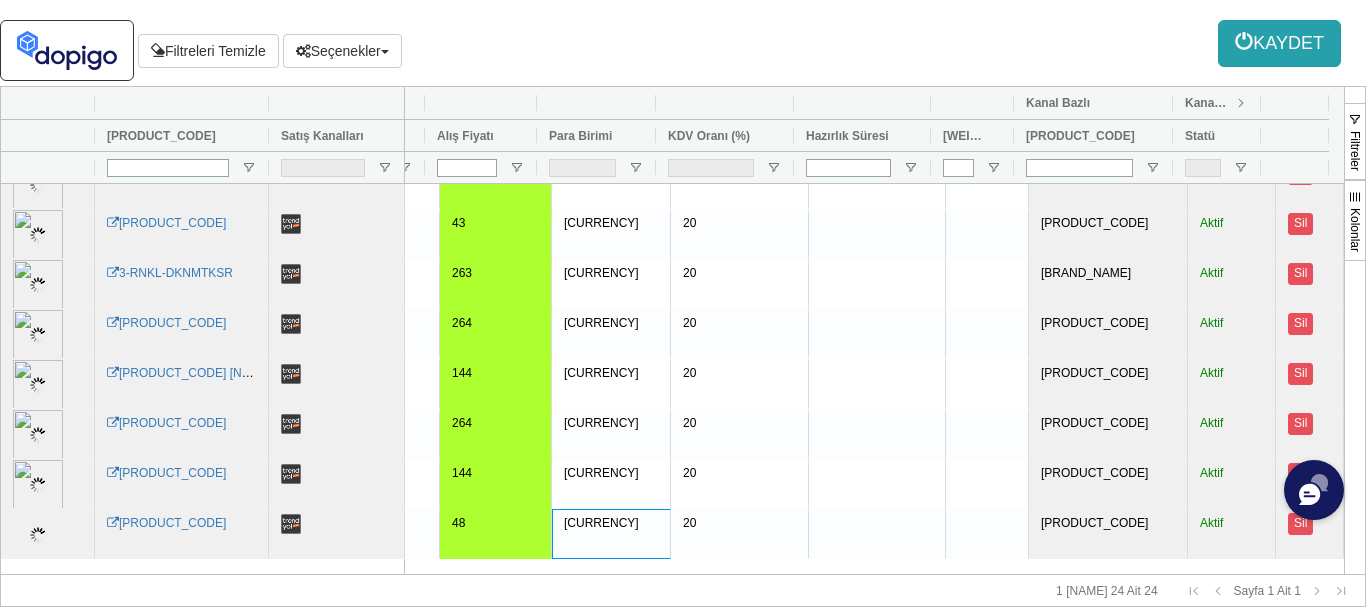 click on "KAYDET" at bounding box center (1279, 43) 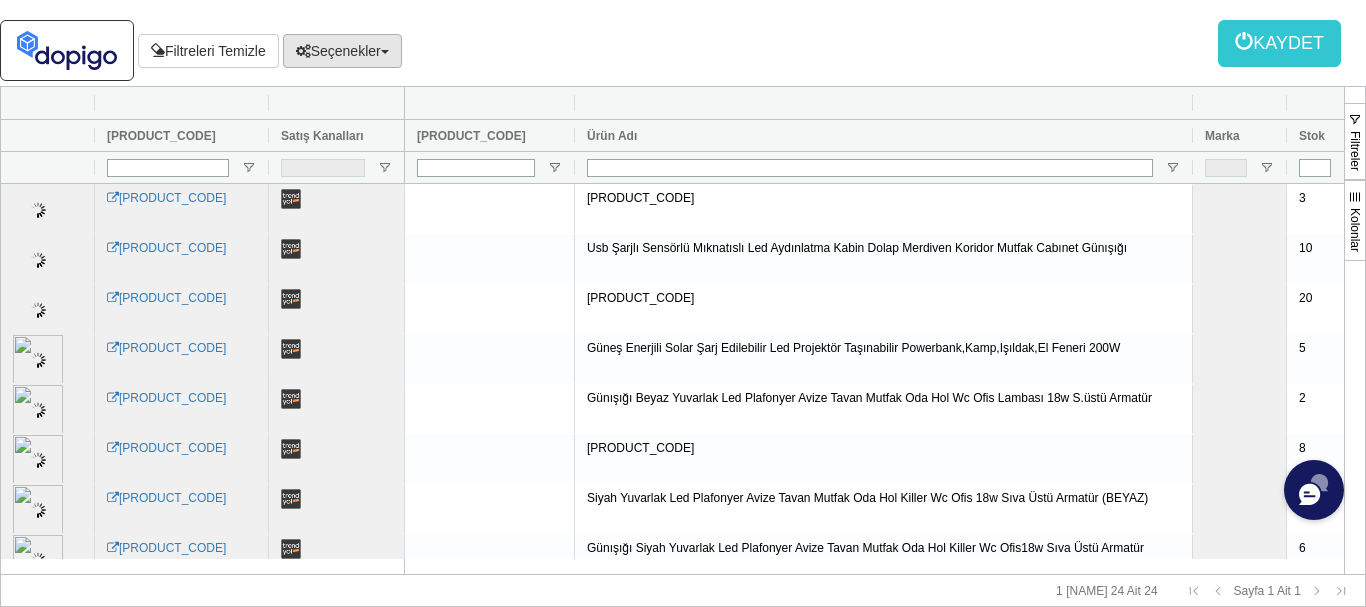 click on "Seçenekler" at bounding box center (342, 51) 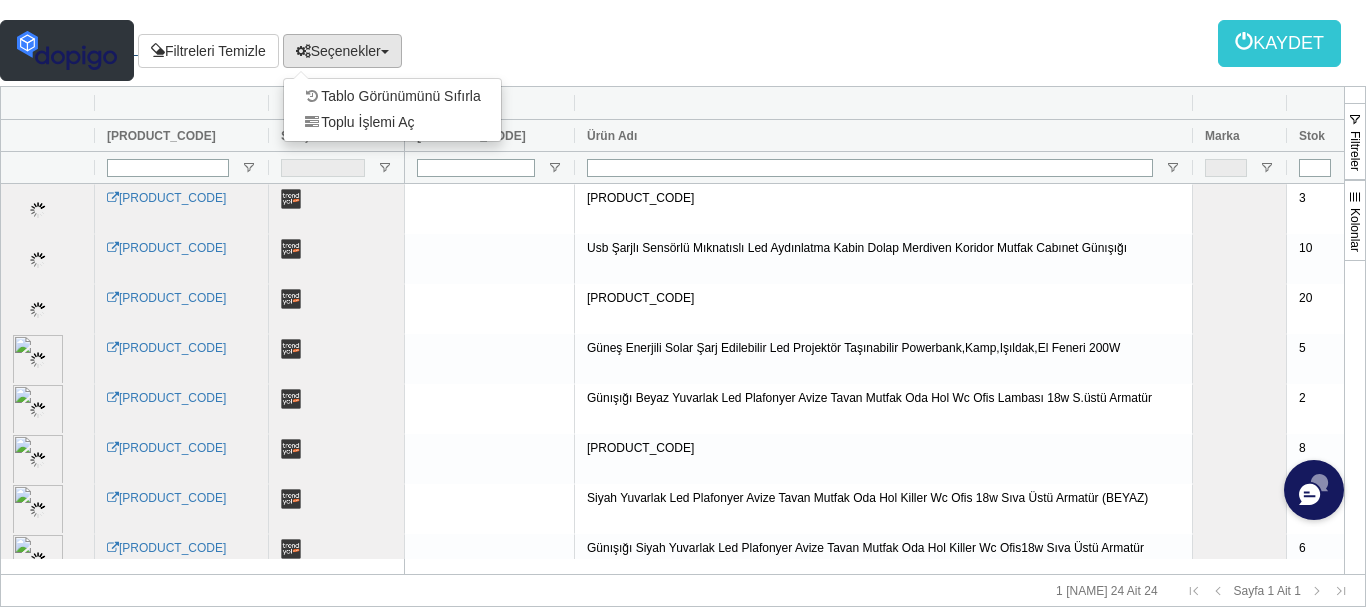 click at bounding box center (67, 50) 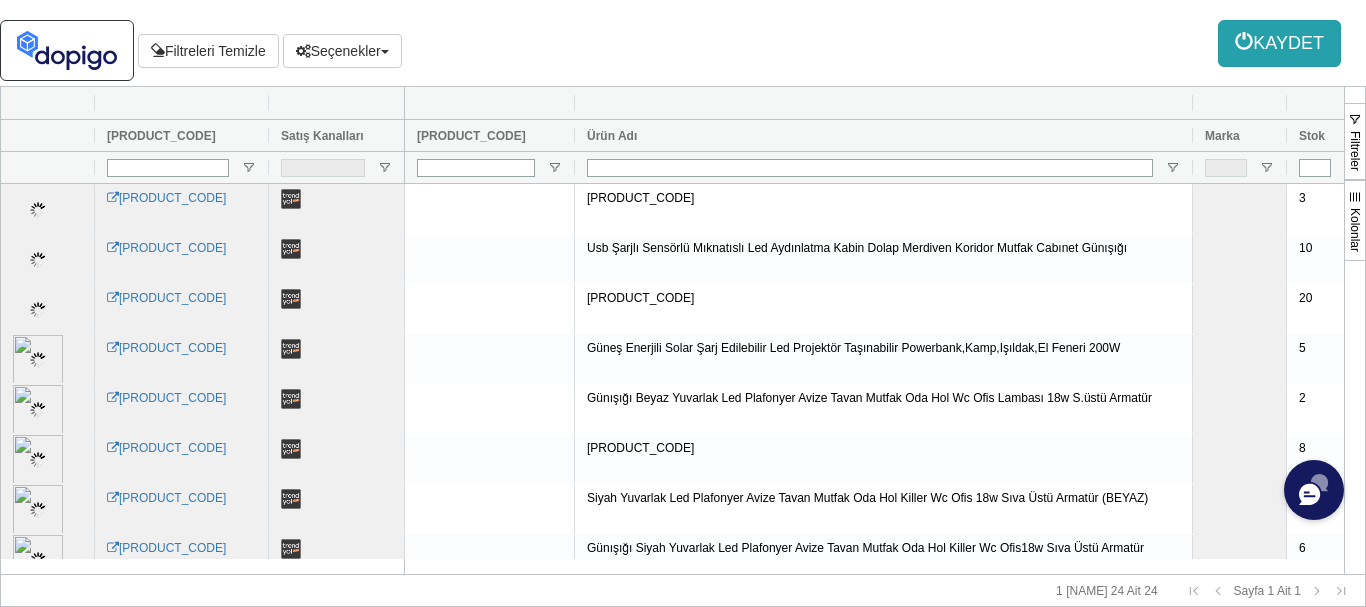 click on "KAYDET" at bounding box center (1279, 43) 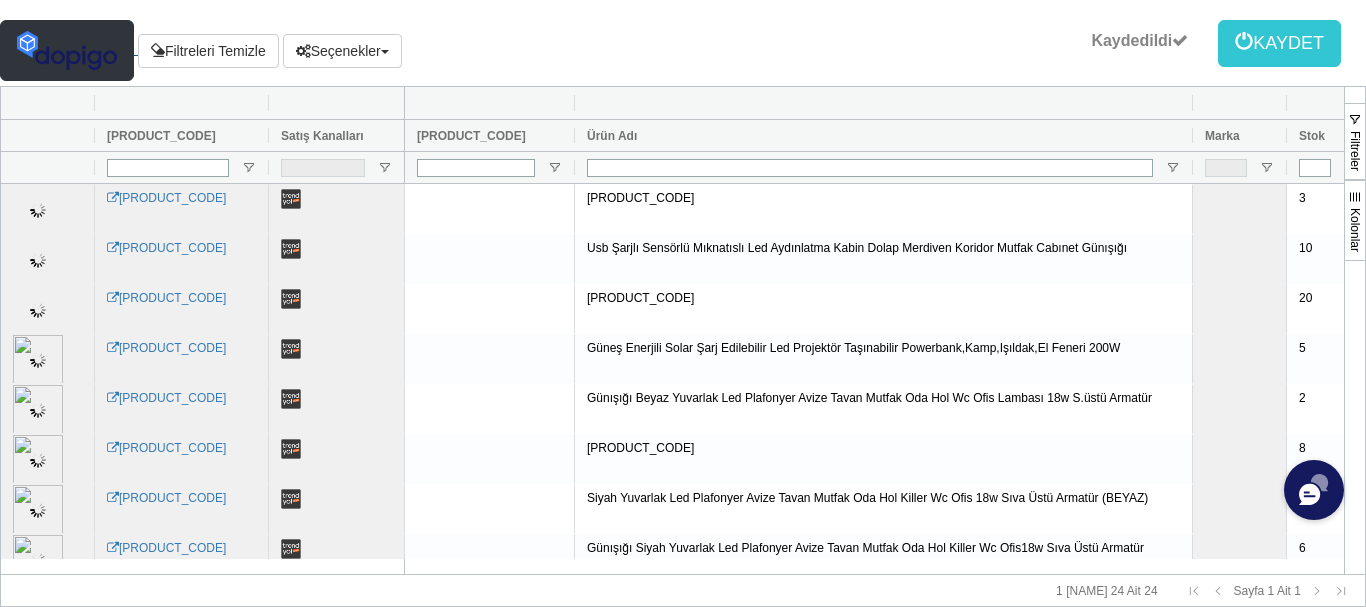 click at bounding box center (67, 50) 